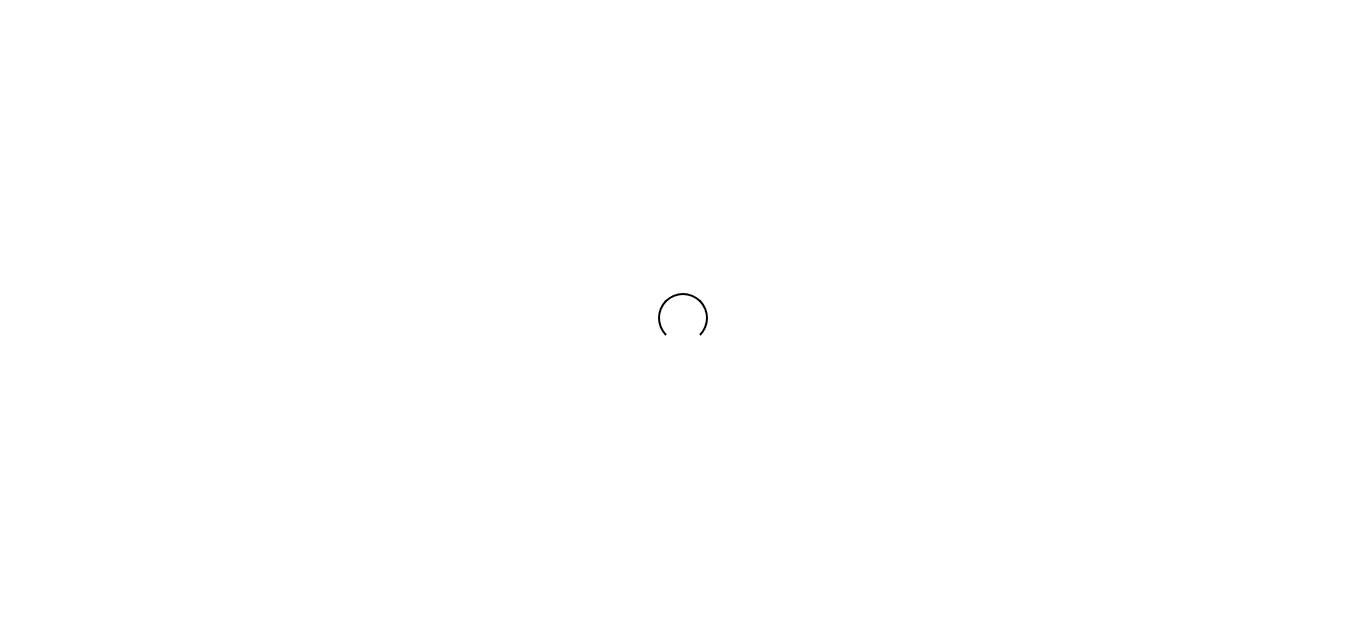 scroll, scrollTop: 0, scrollLeft: 0, axis: both 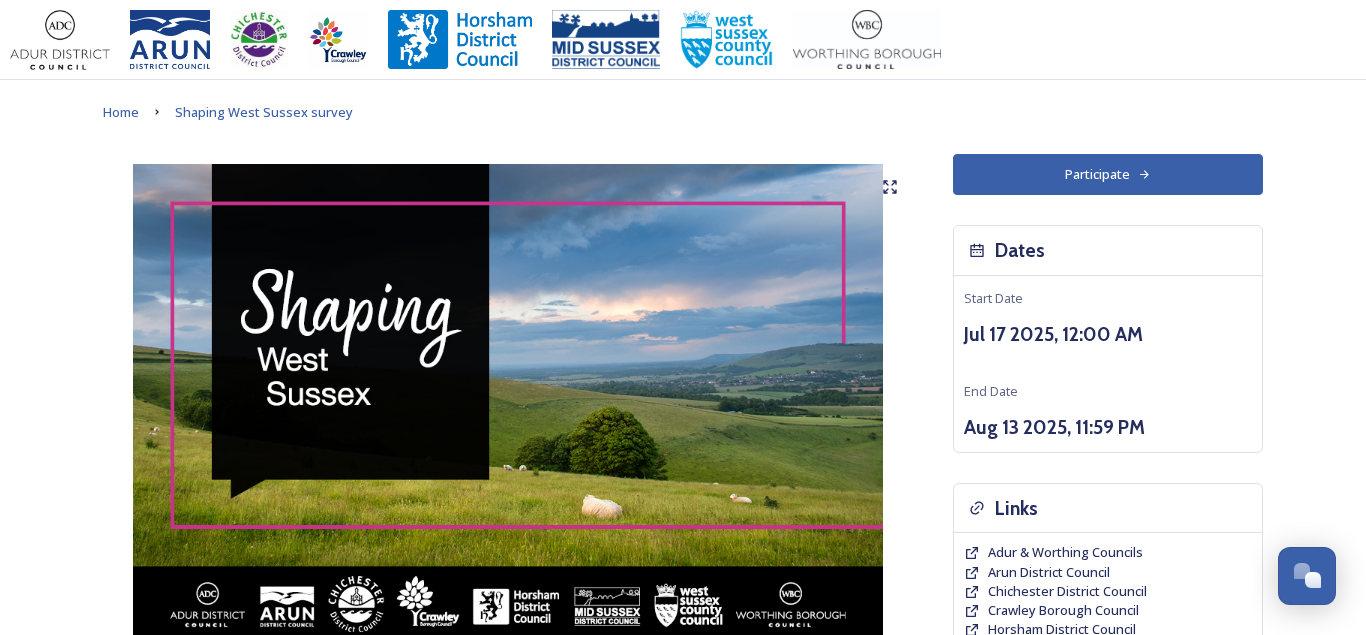 click on "Participate" at bounding box center [1108, 174] 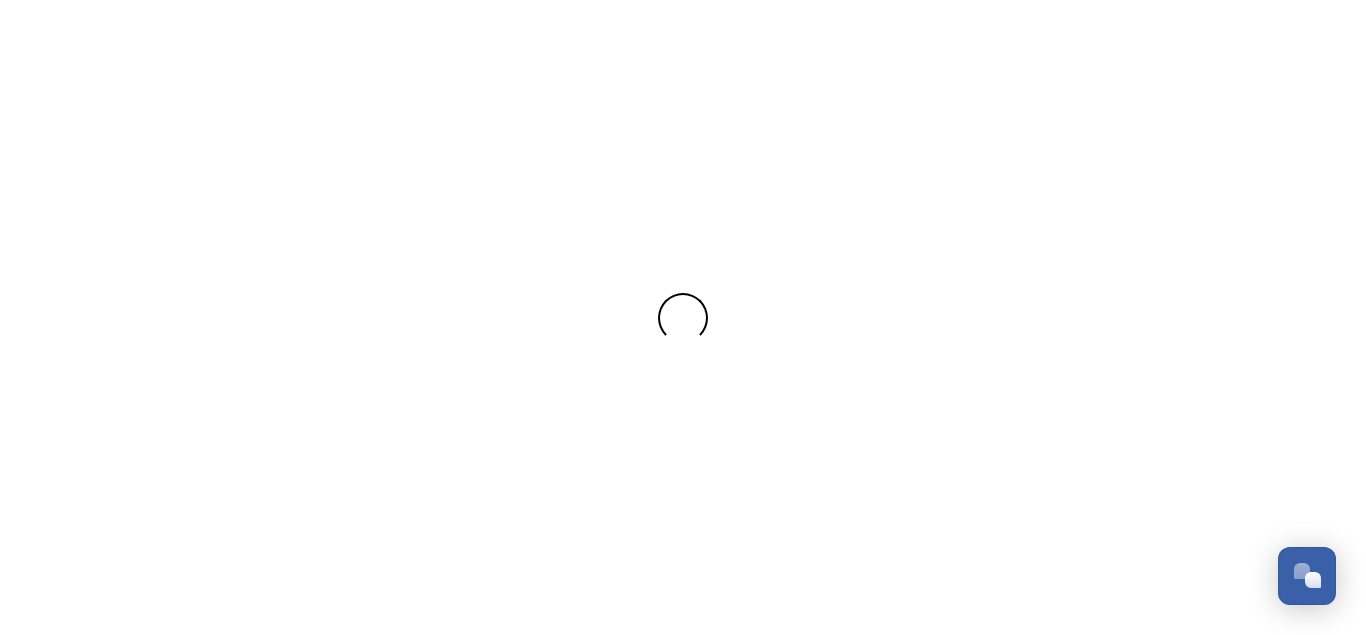 scroll, scrollTop: 0, scrollLeft: 0, axis: both 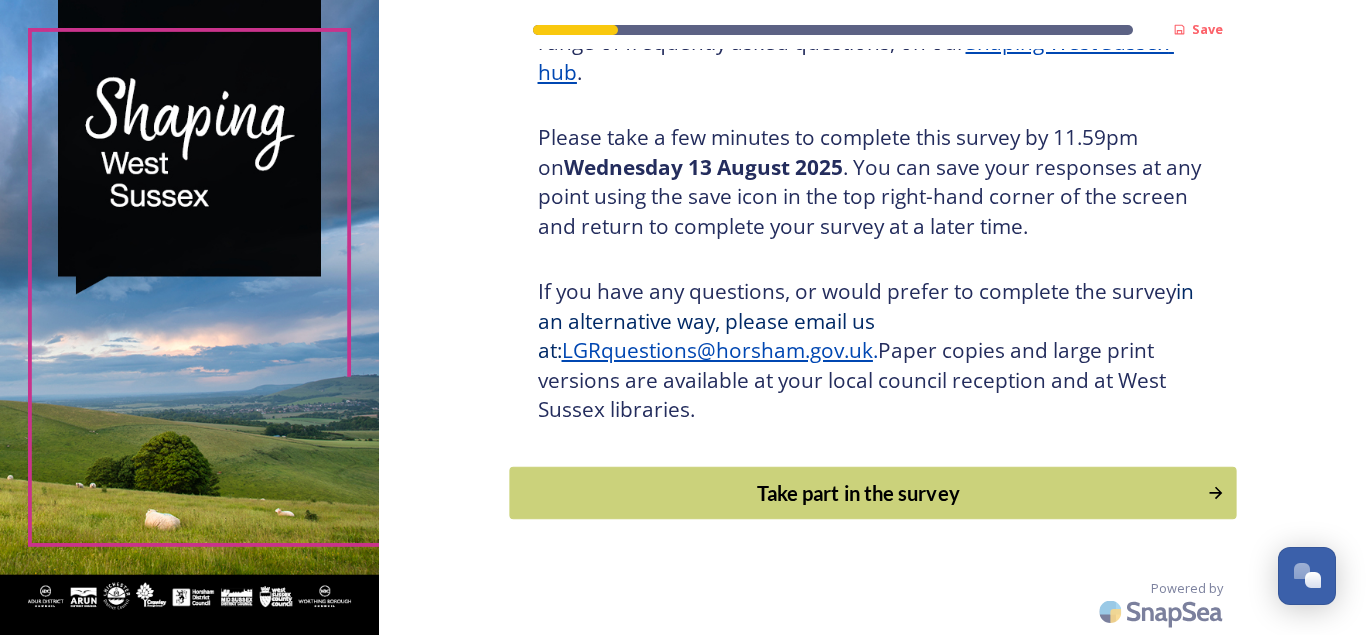 click on "Take part in the survey" at bounding box center (858, 493) 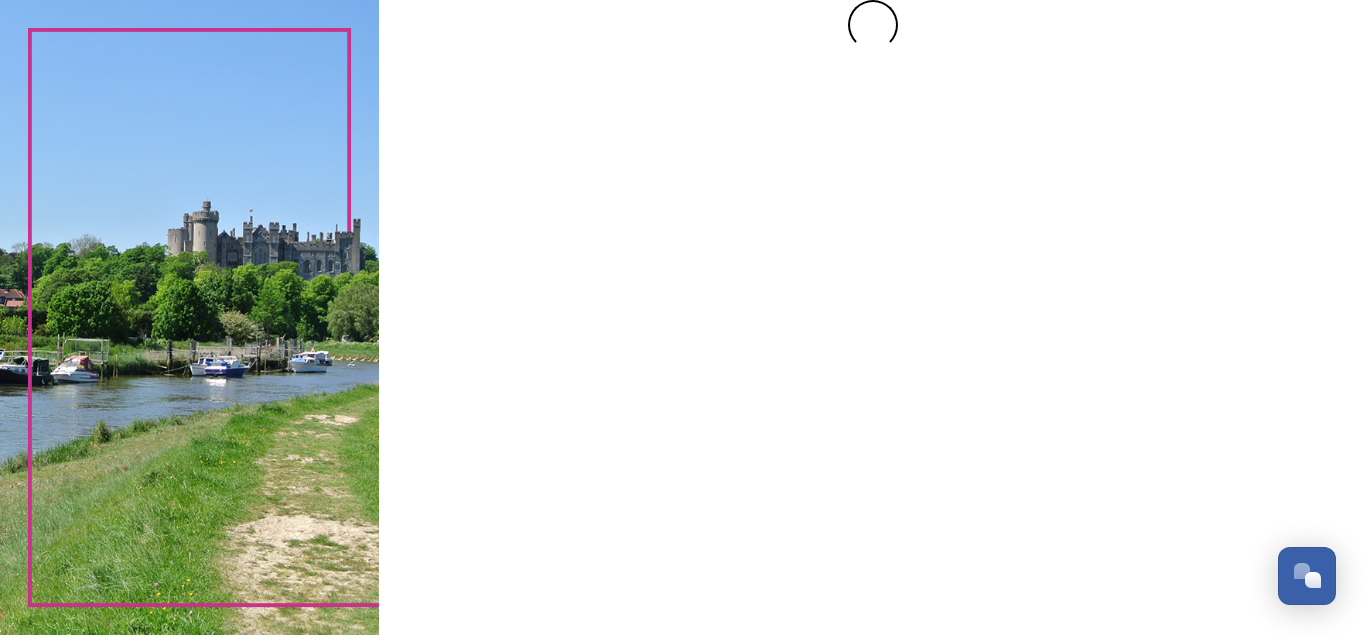 scroll, scrollTop: 0, scrollLeft: 0, axis: both 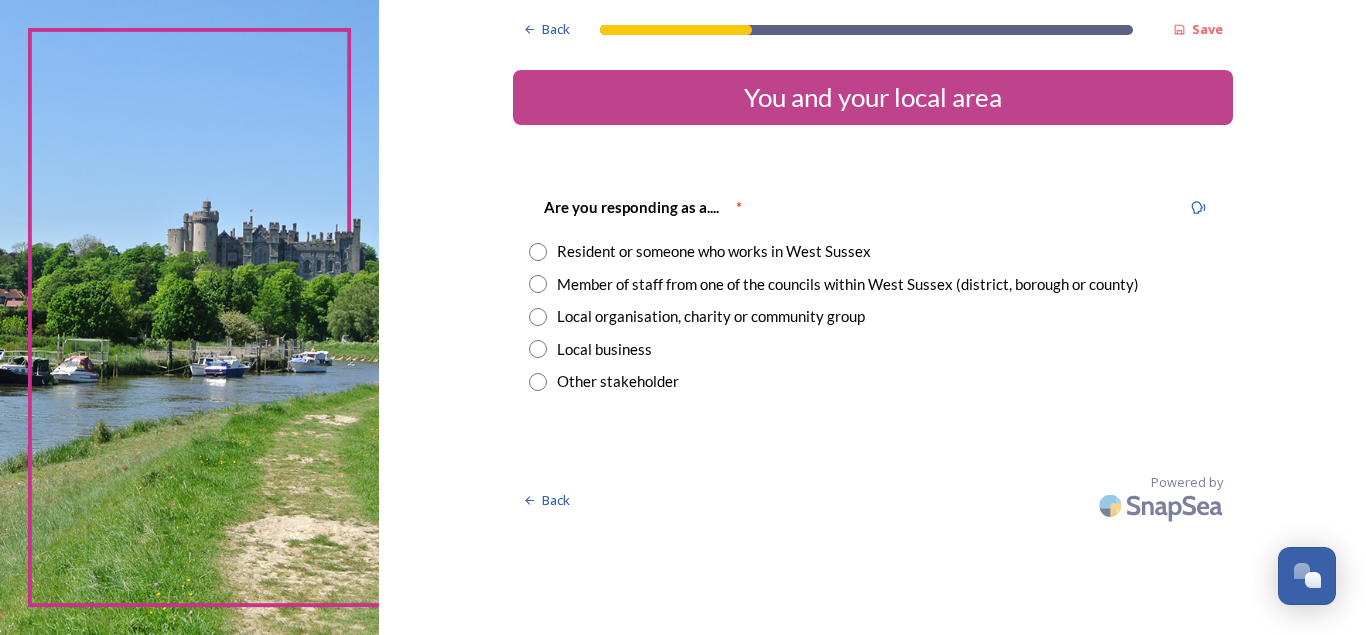 click at bounding box center [538, 252] 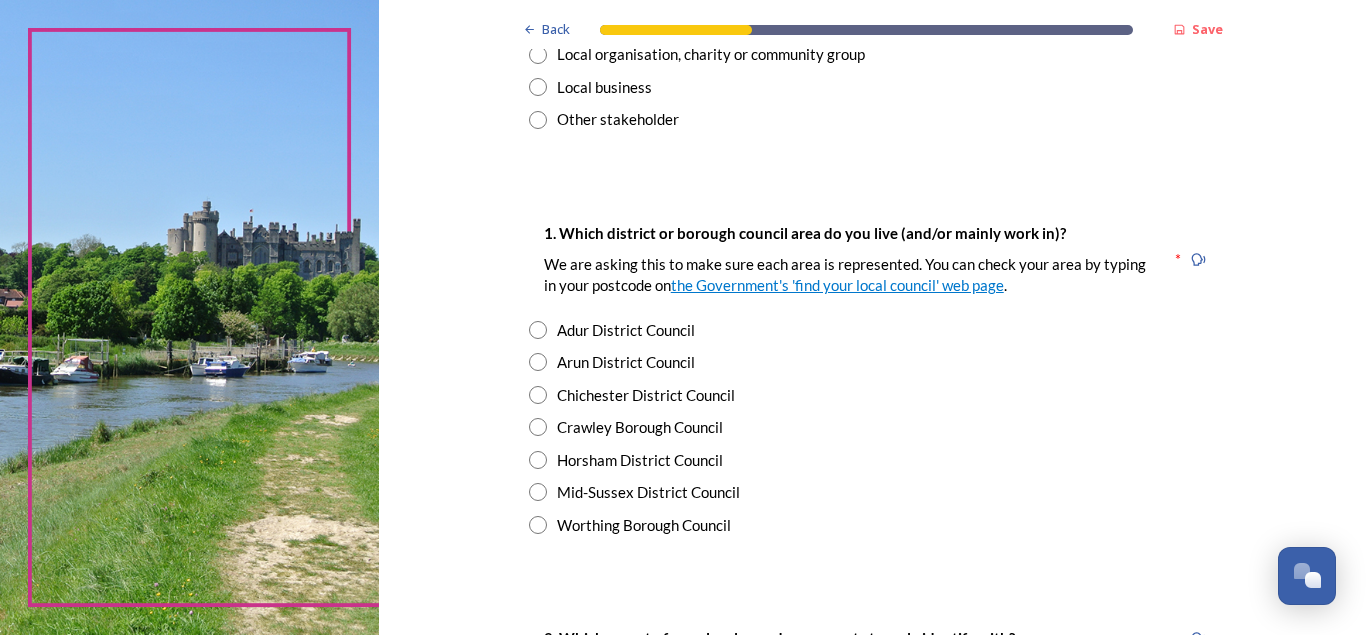 scroll, scrollTop: 281, scrollLeft: 0, axis: vertical 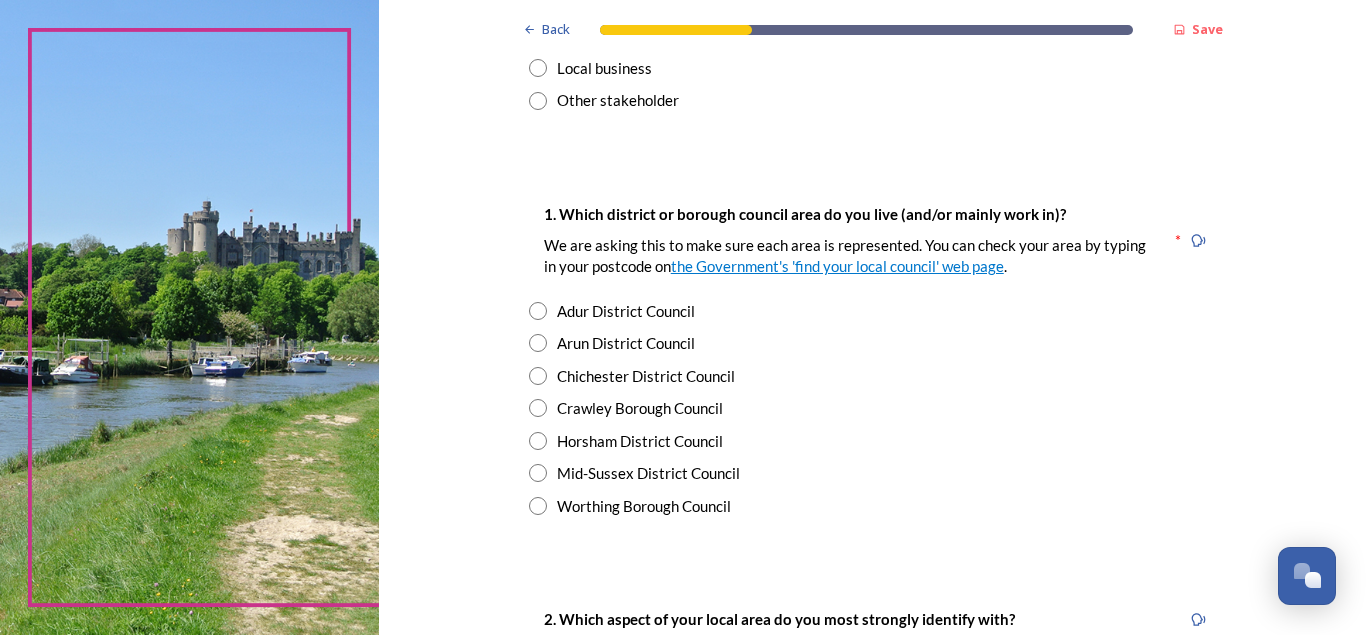 click at bounding box center [538, 441] 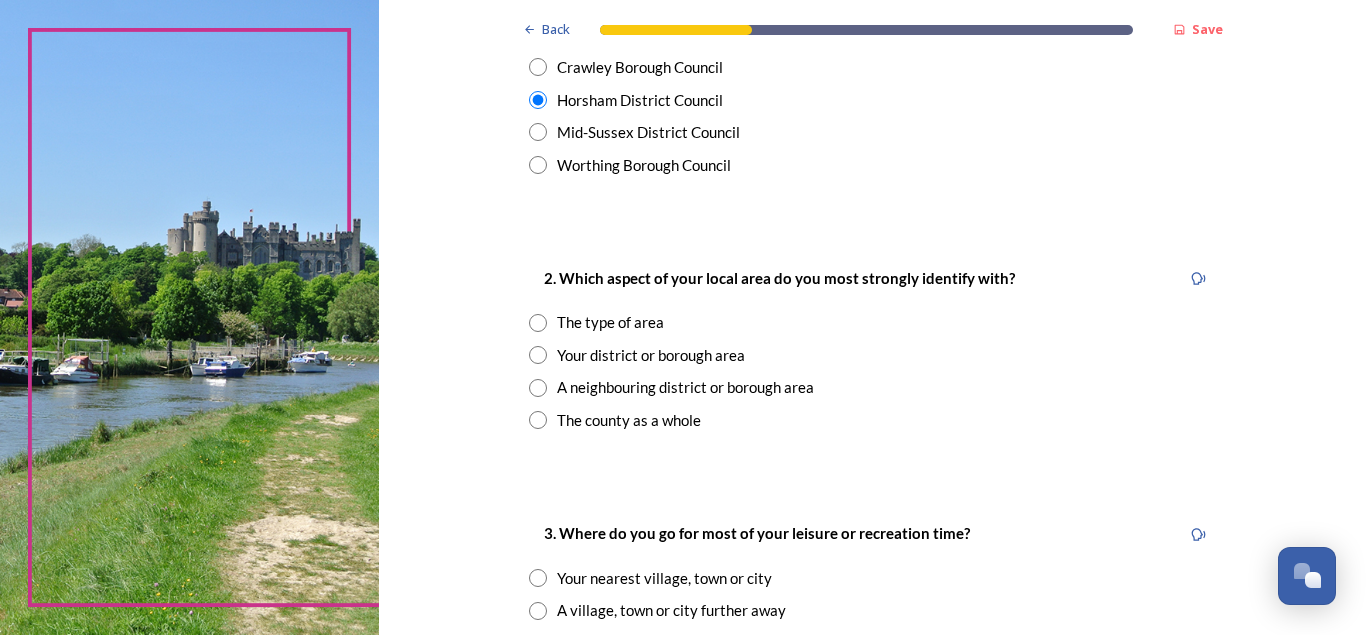 scroll, scrollTop: 626, scrollLeft: 0, axis: vertical 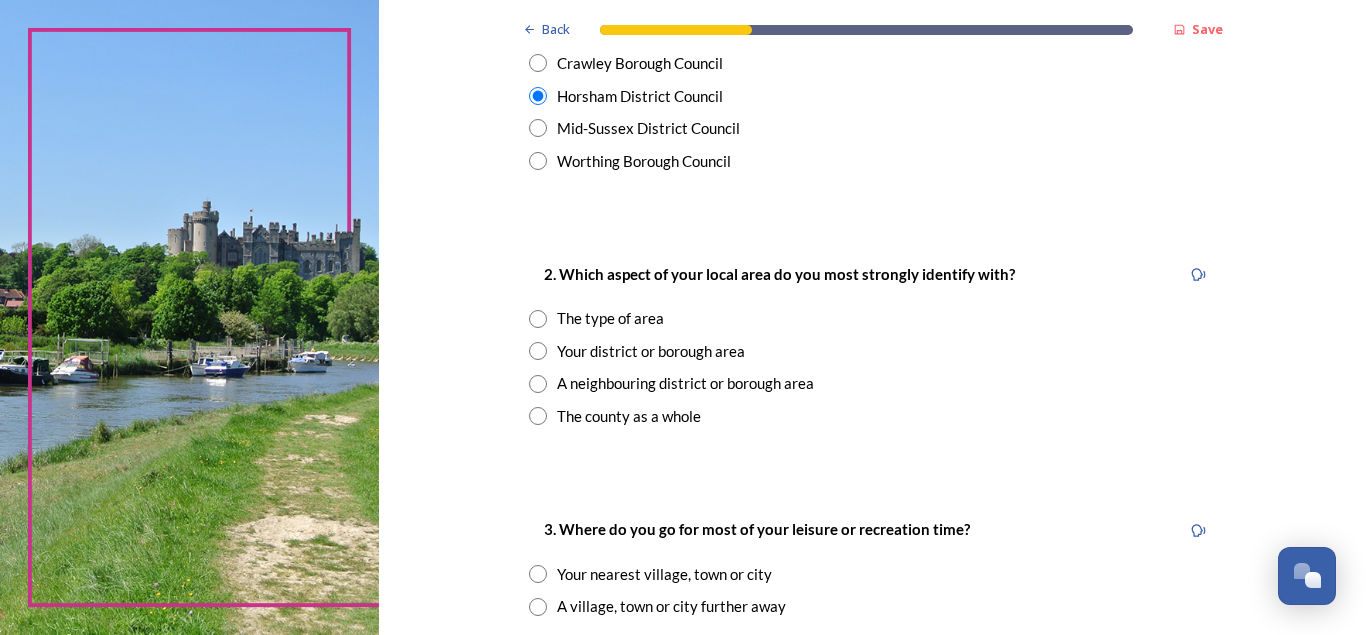 click at bounding box center [538, 384] 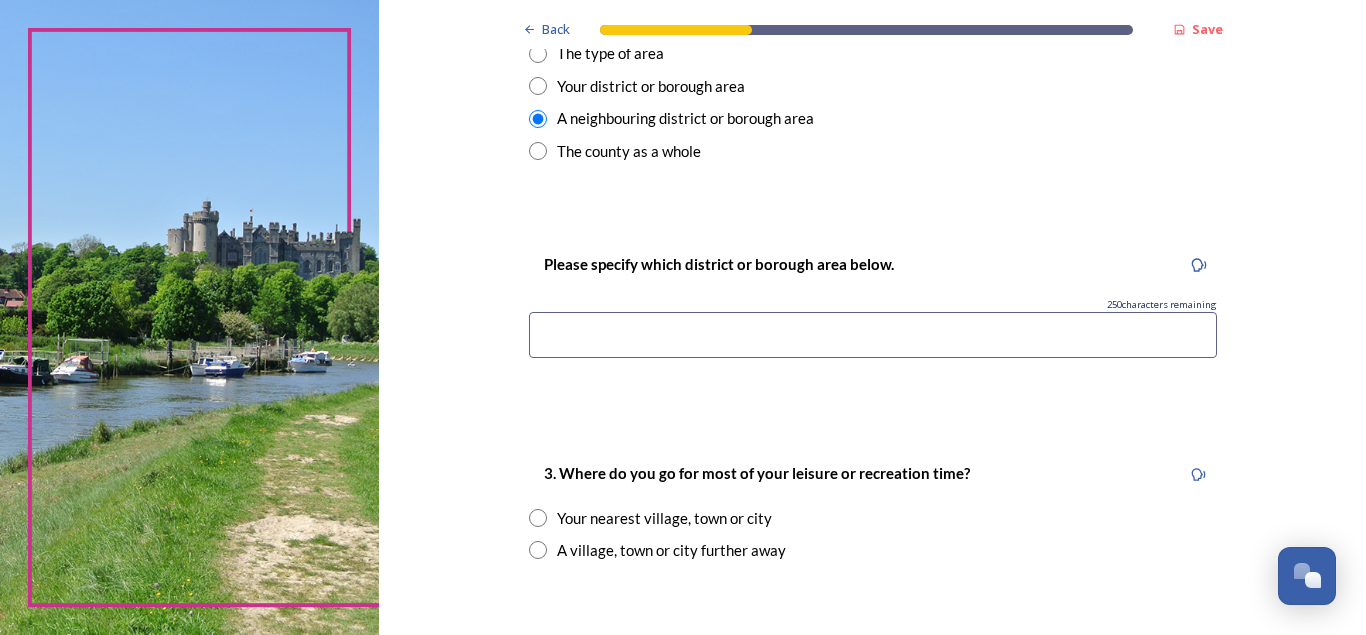 scroll, scrollTop: 896, scrollLeft: 0, axis: vertical 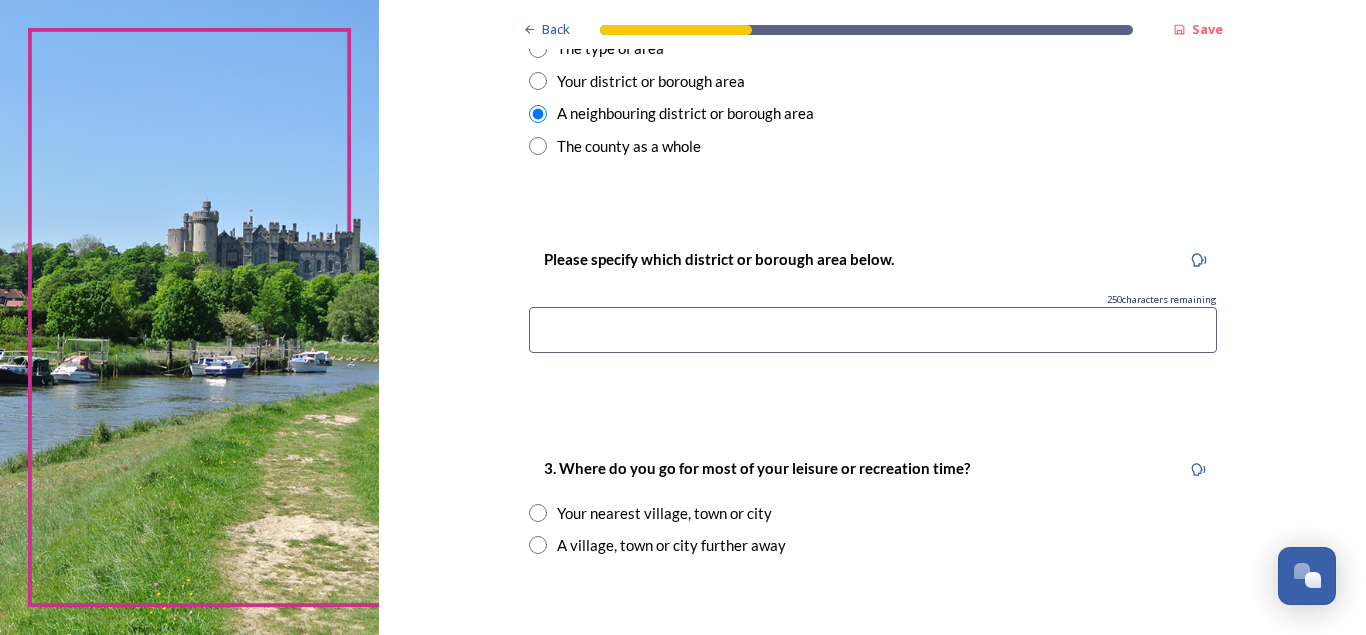click at bounding box center [873, 330] 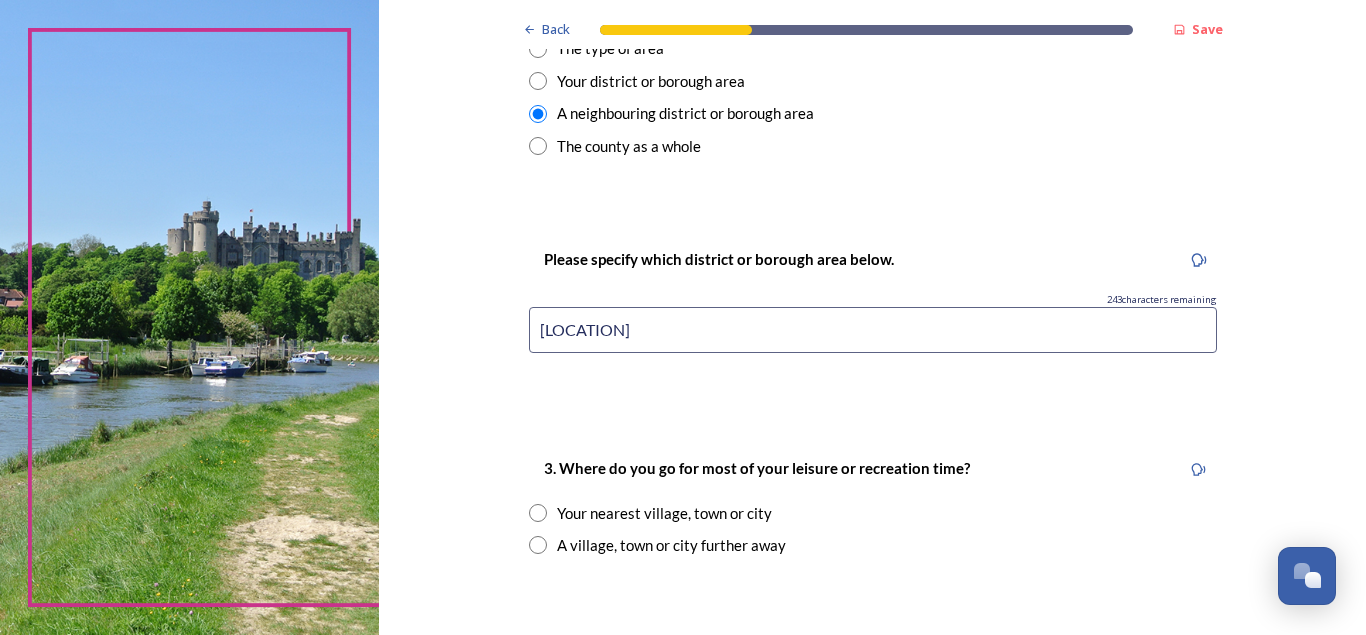 type on "[LOCATION]" 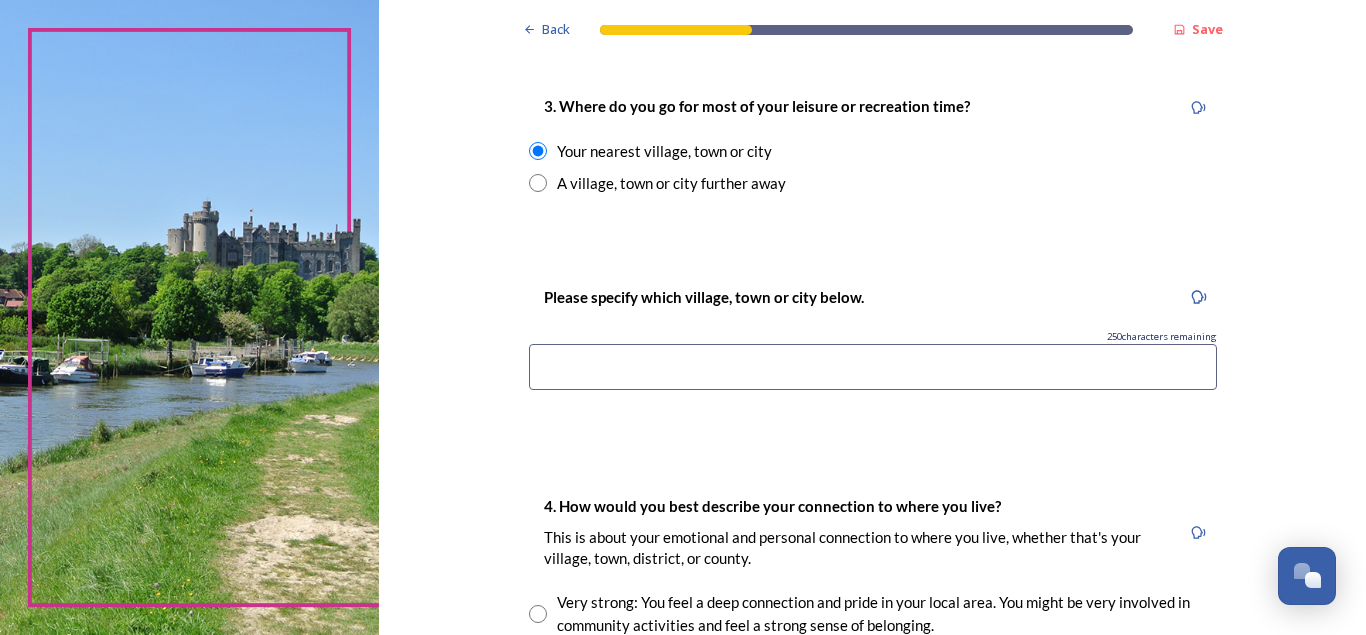scroll, scrollTop: 1262, scrollLeft: 0, axis: vertical 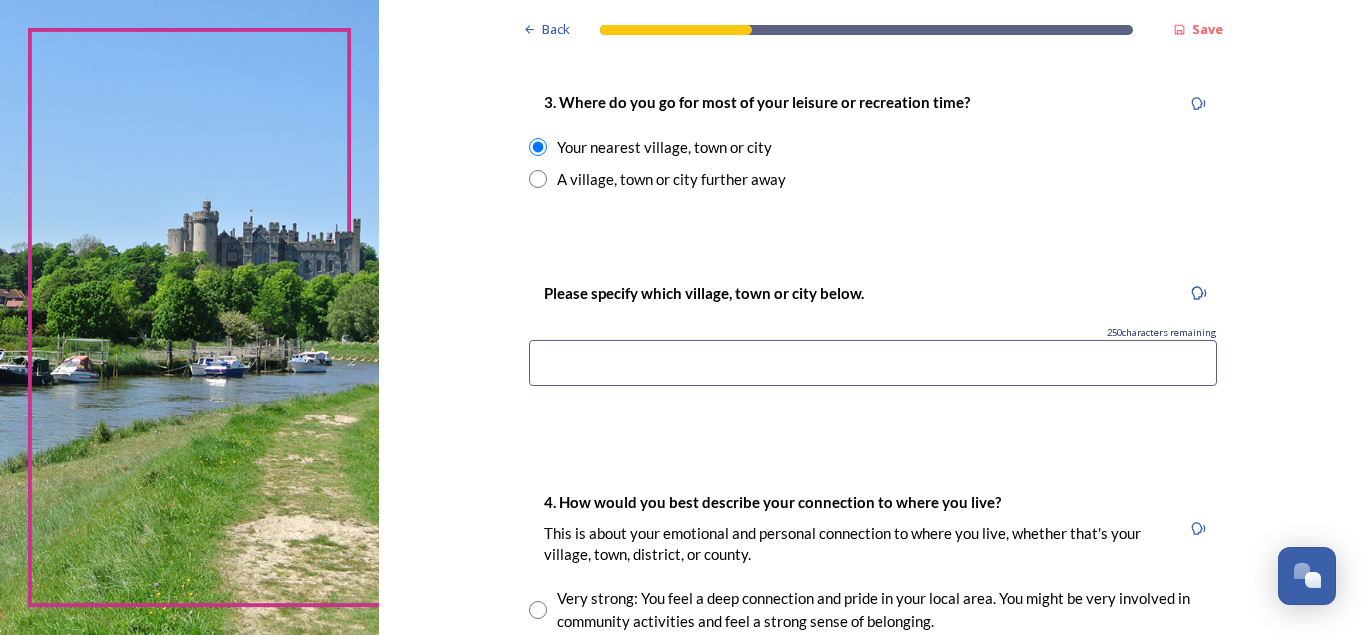 click on "Back Save You and your local area Are you responding as a.... * Resident or someone who works in West Sussex Member of staff from one of the councils within West Sussex (district, borough or county) Local organisation, charity or community group Local business Other stakeholder 1. Which district or borough council area do you live (and/or mainly work in)? We are asking this to make sure each area is represented. You can check your area by typing in your postcode on the Government's 'find your local council' web page . * Adur District Council Arun District Council Chichester District Council Crawley Borough Council Horsham District Council Mid-Sussex District Council Worthing Borough Council 2. Which aspect of your local area do you most strongly identify with? The type of area Your district or borough area A neighbouring district or borough area The county as a whole Please specify which district or borough area below. 243 characters remaining Fulking Your nearest village, town or city 250 1000 Continue" at bounding box center [872, 124] 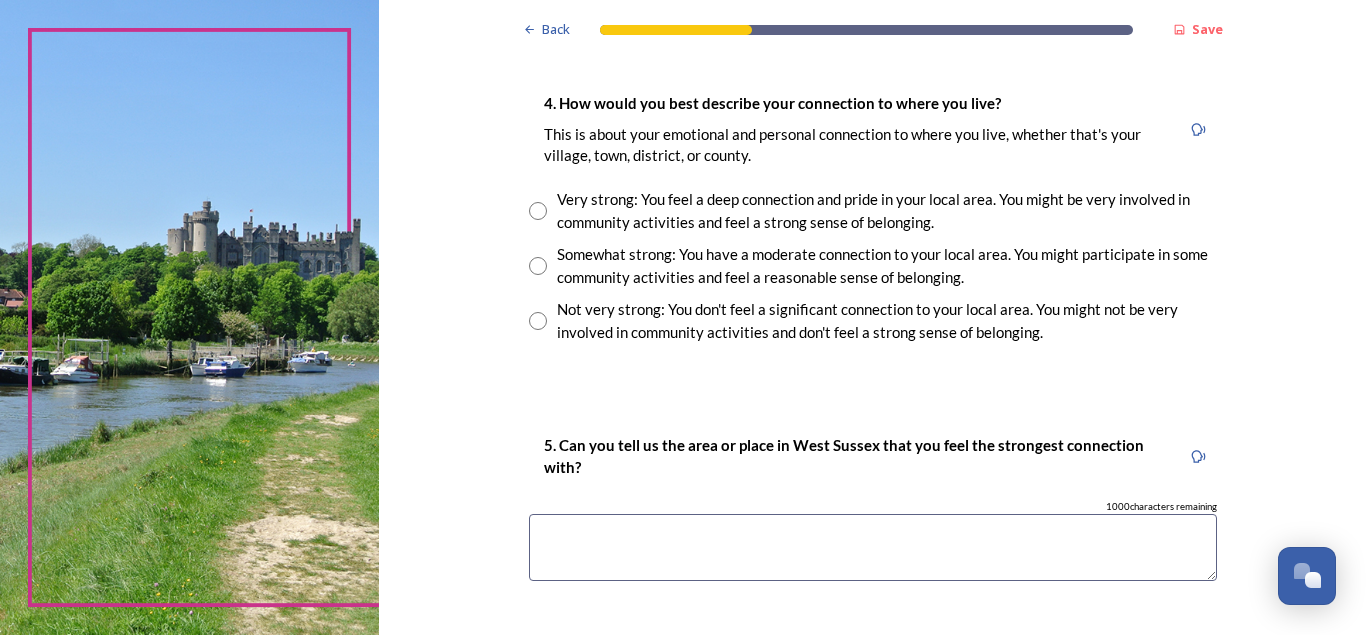scroll, scrollTop: 1679, scrollLeft: 0, axis: vertical 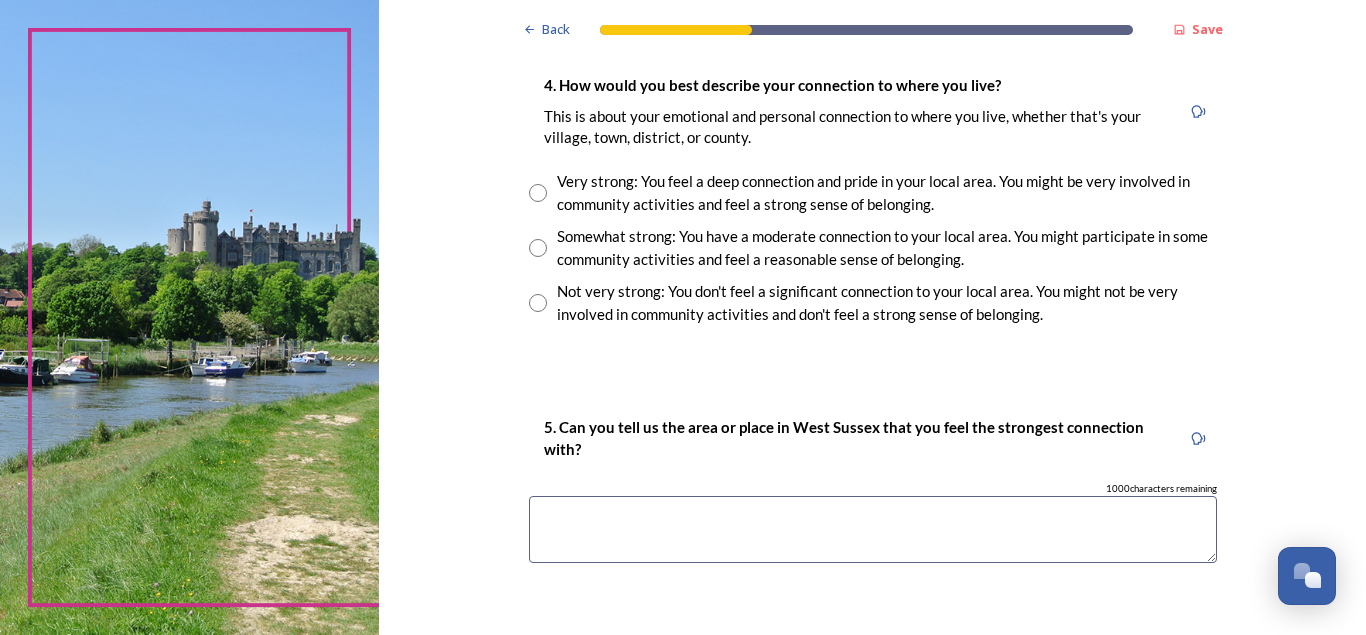 type on "Henfield" 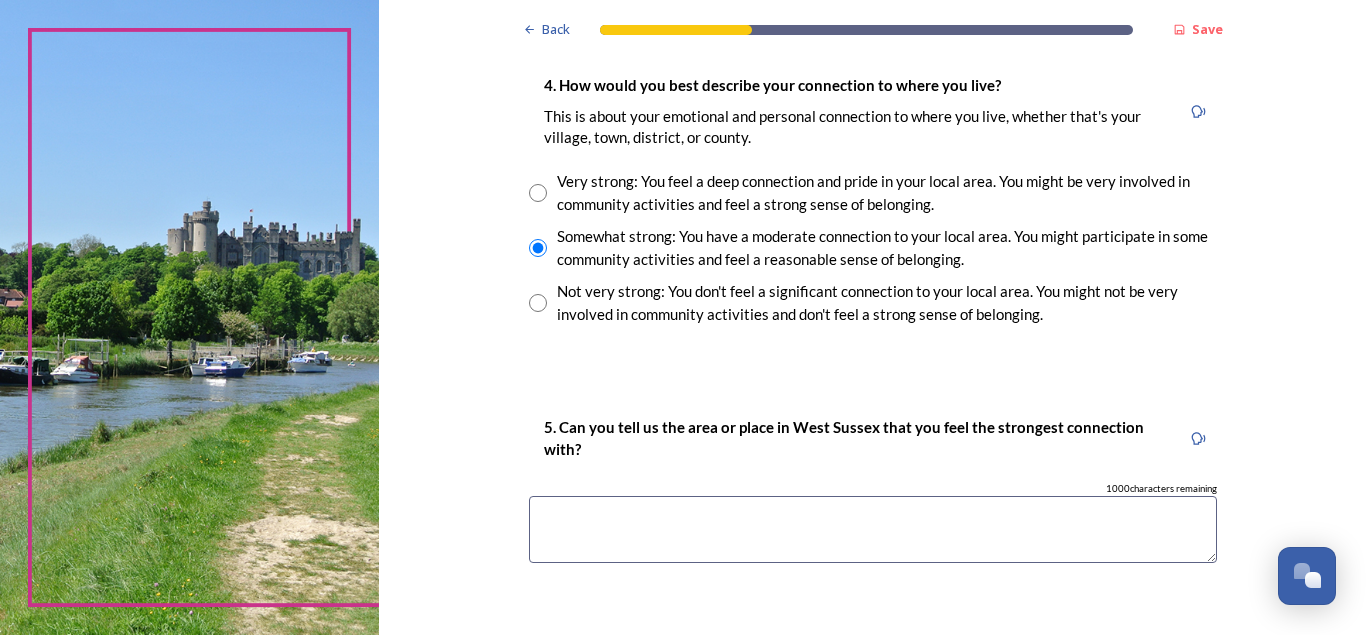 click at bounding box center [873, 529] 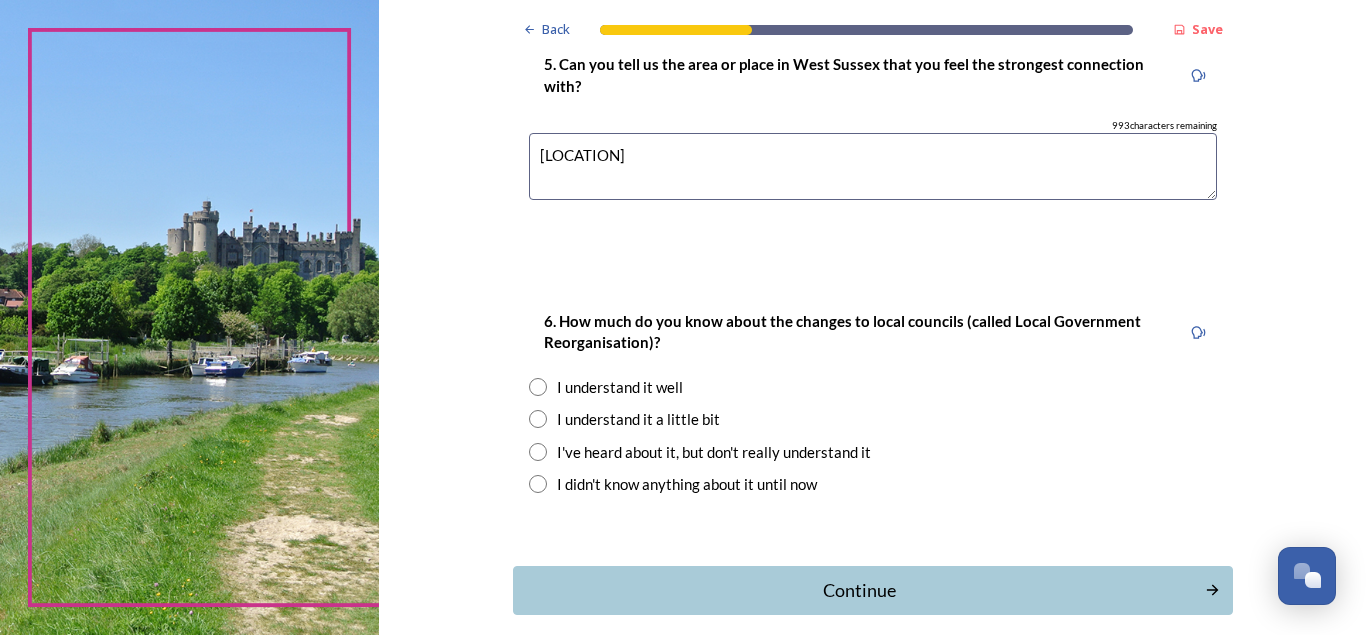 scroll, scrollTop: 2038, scrollLeft: 0, axis: vertical 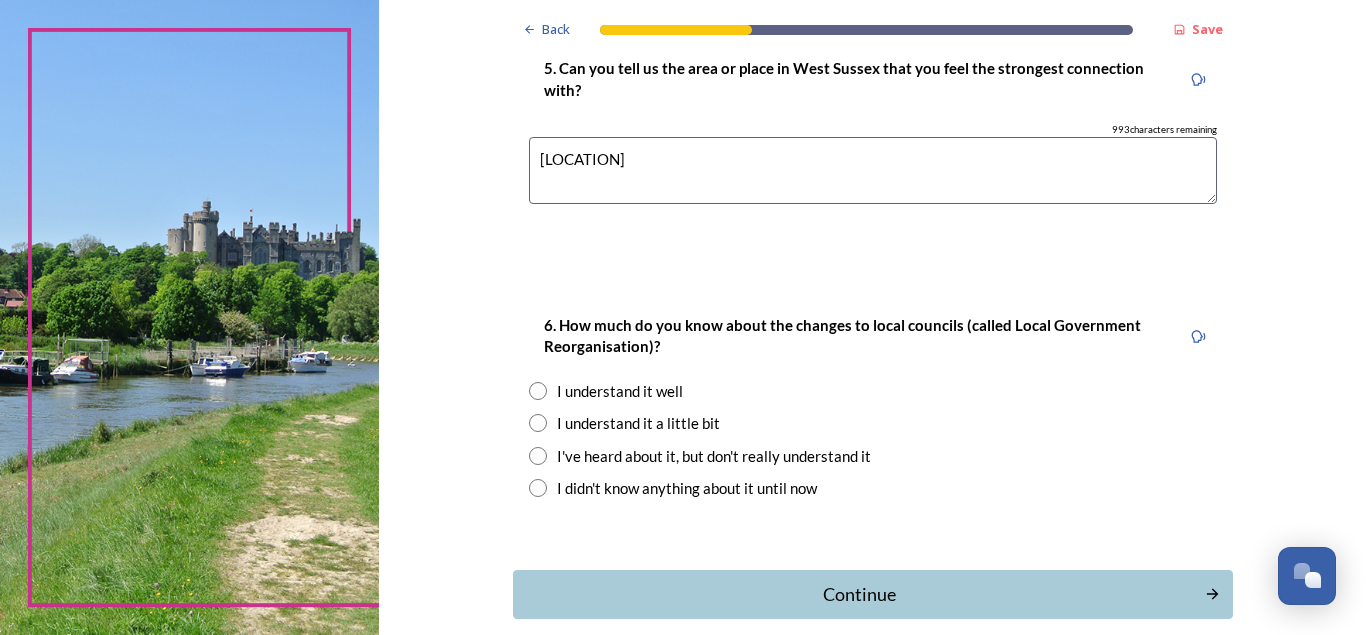 type on "[LOCATION]" 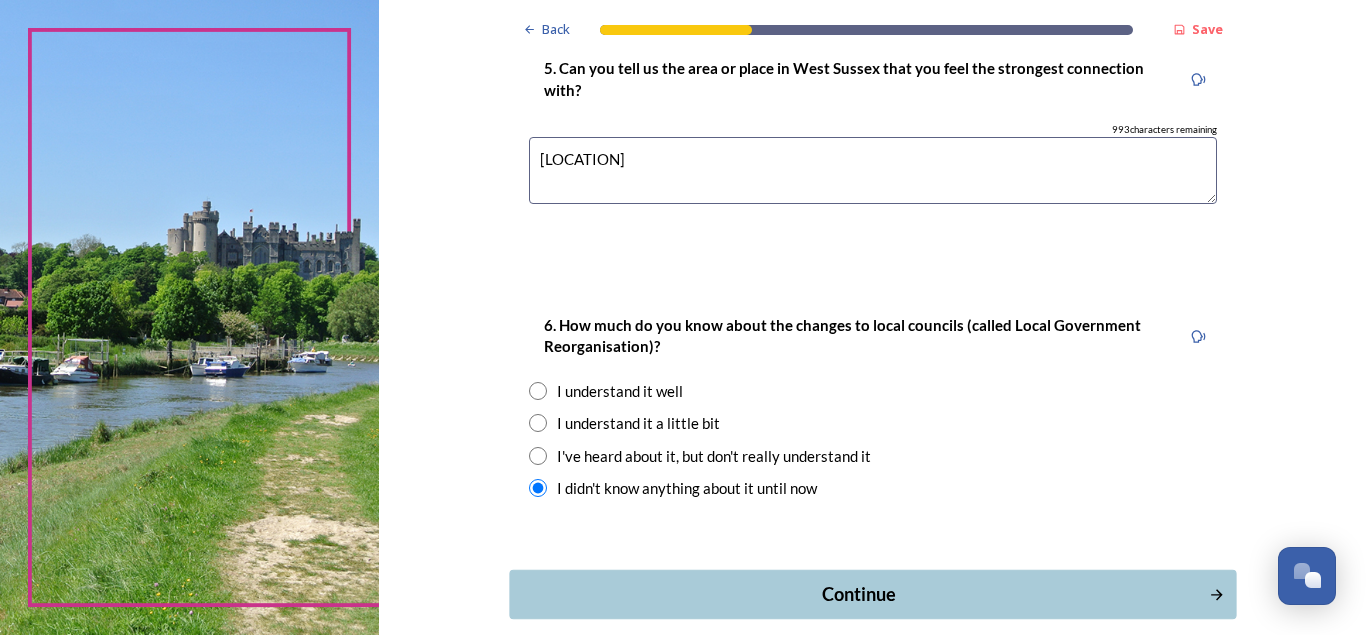click on "Continue" at bounding box center (858, 594) 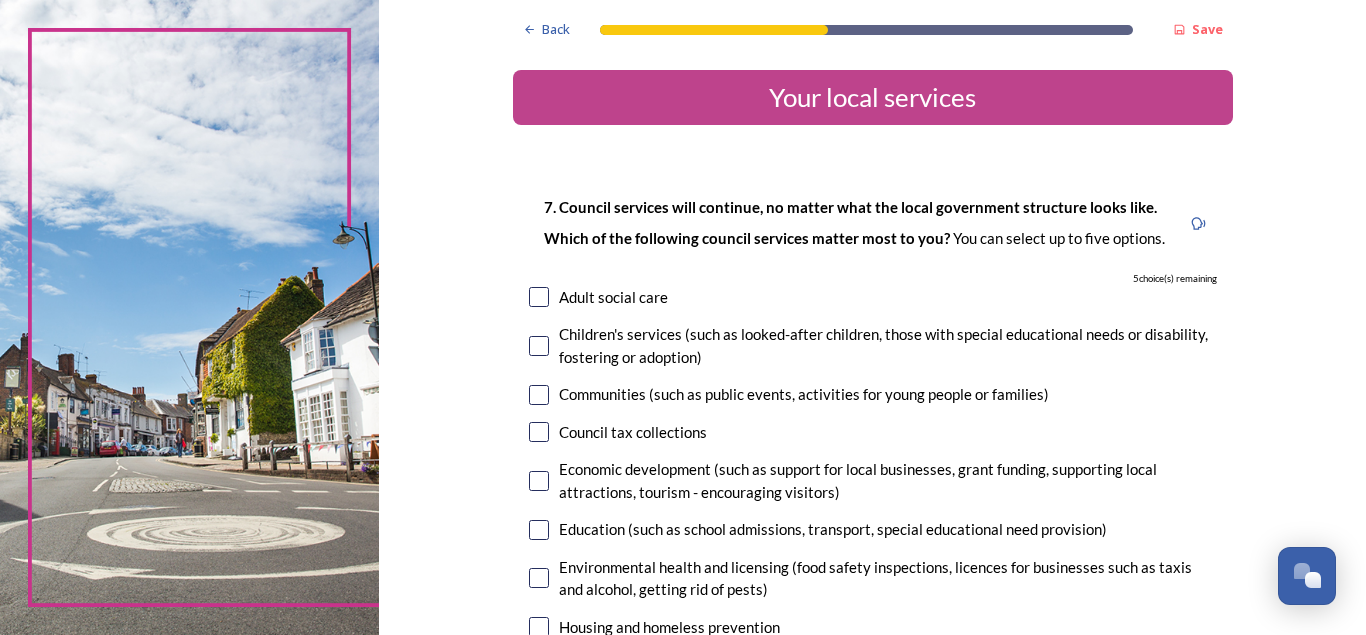 click at bounding box center (539, 297) 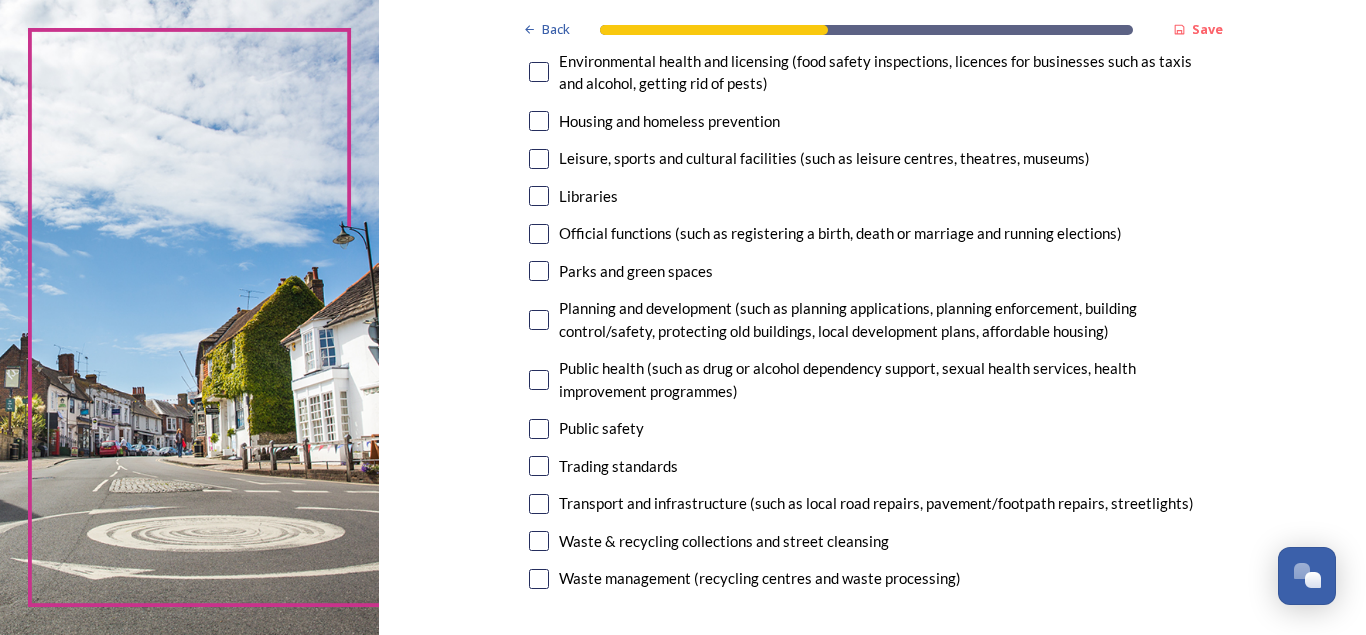 scroll, scrollTop: 510, scrollLeft: 0, axis: vertical 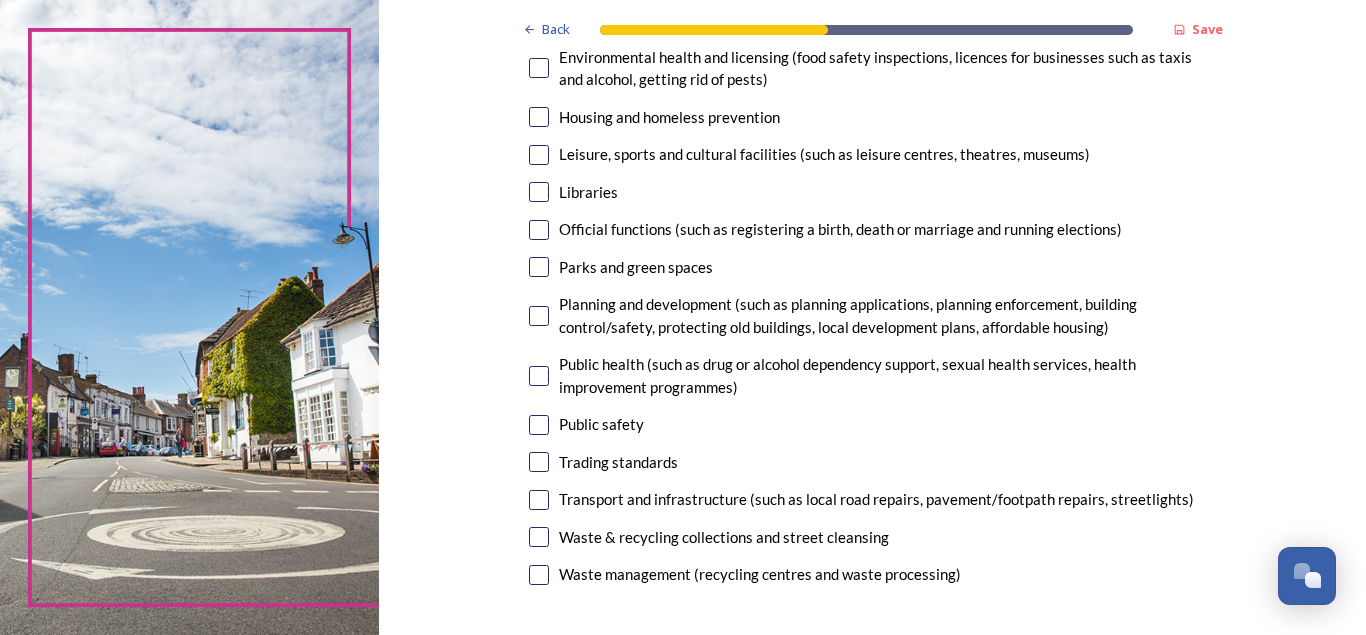 click at bounding box center (539, 575) 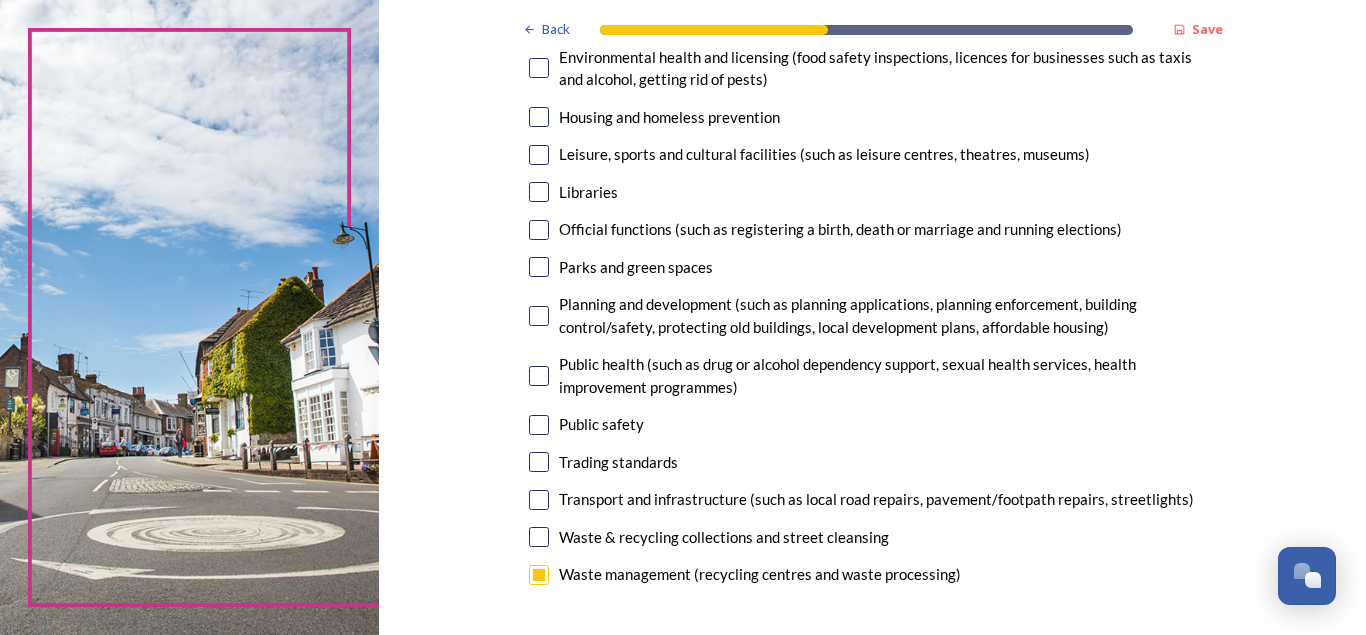 click at bounding box center (539, 316) 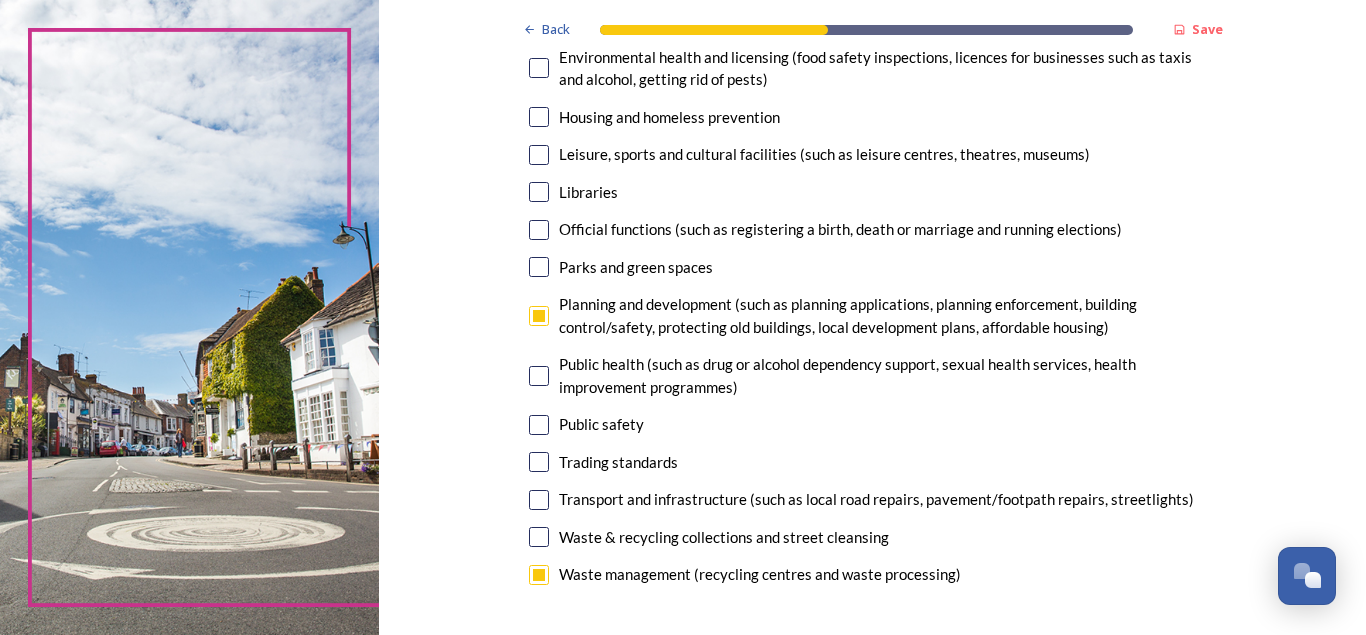 click at bounding box center [539, 117] 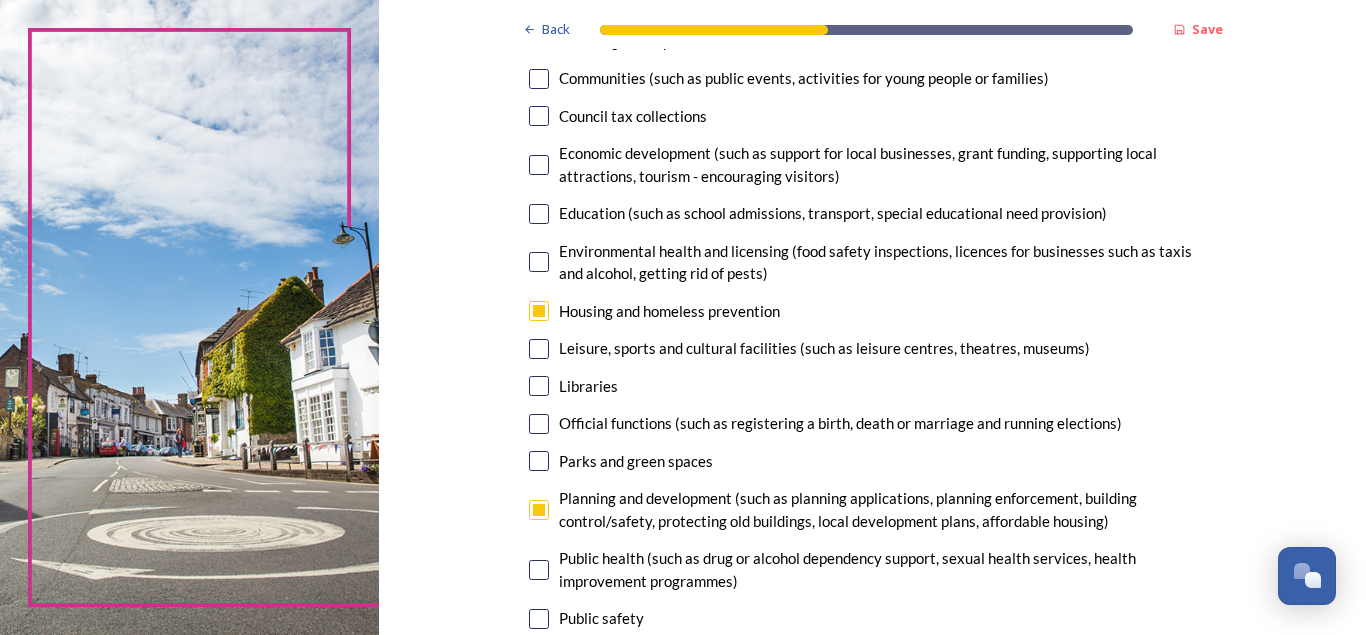 scroll, scrollTop: 328, scrollLeft: 0, axis: vertical 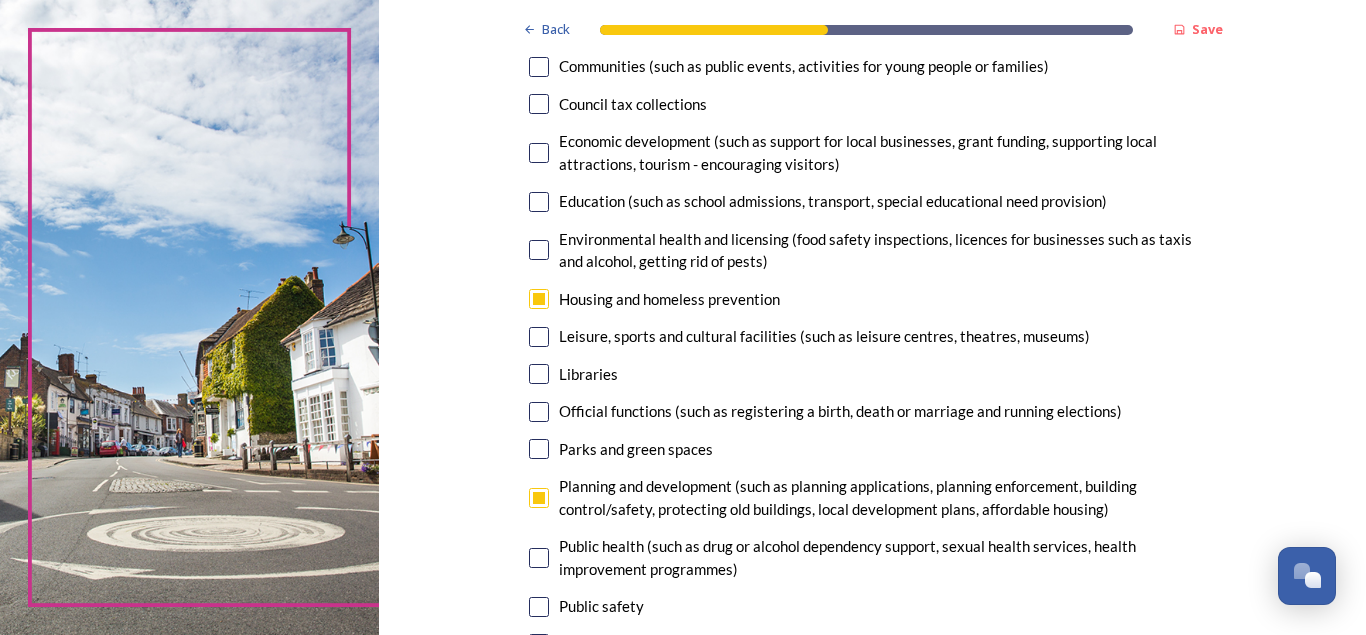 click at bounding box center [539, 67] 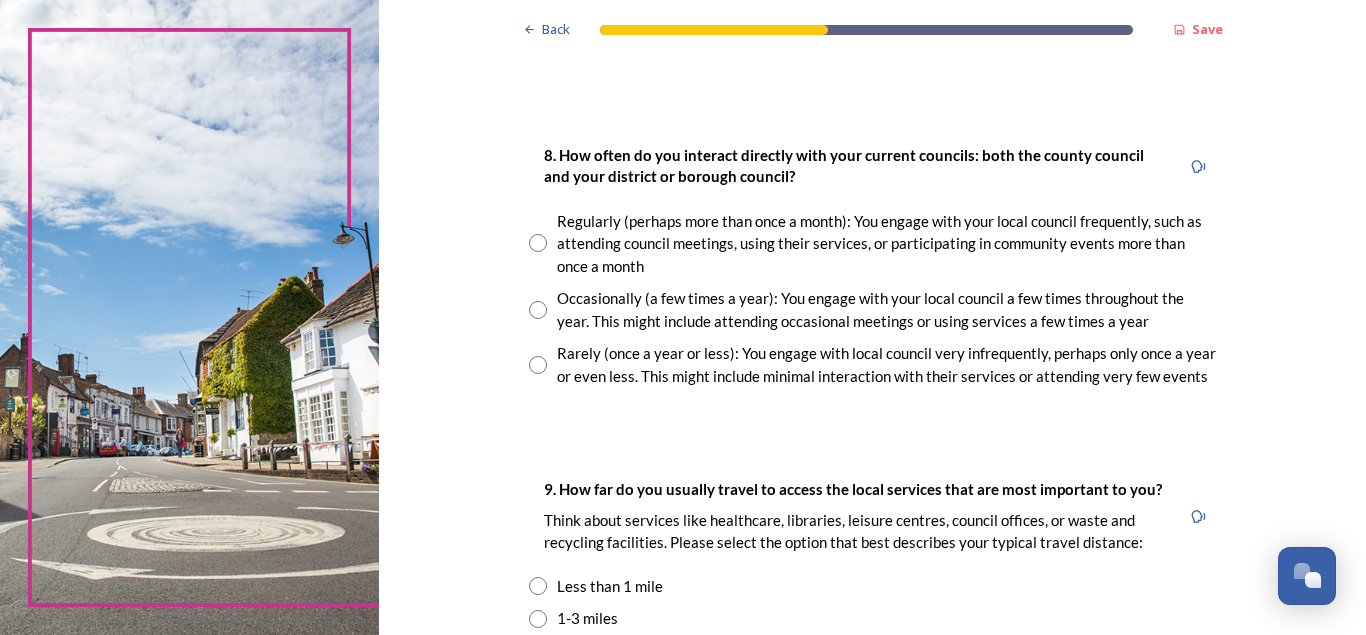 scroll, scrollTop: 1064, scrollLeft: 0, axis: vertical 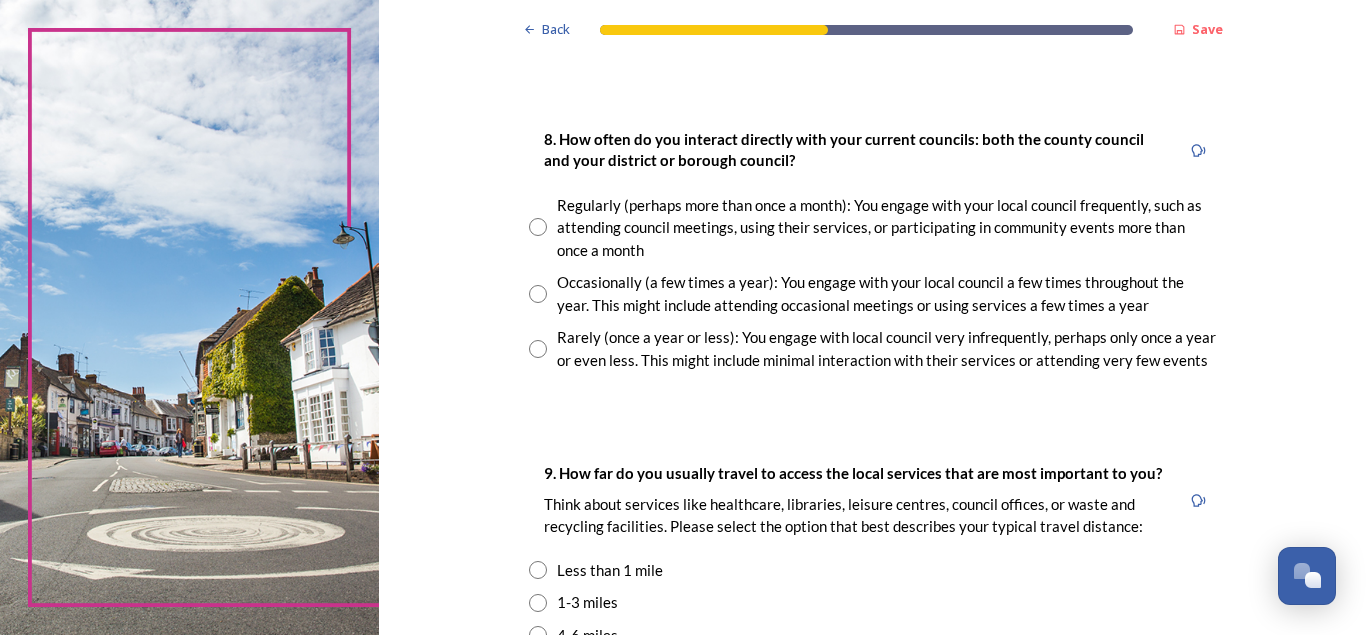 click at bounding box center [538, 349] 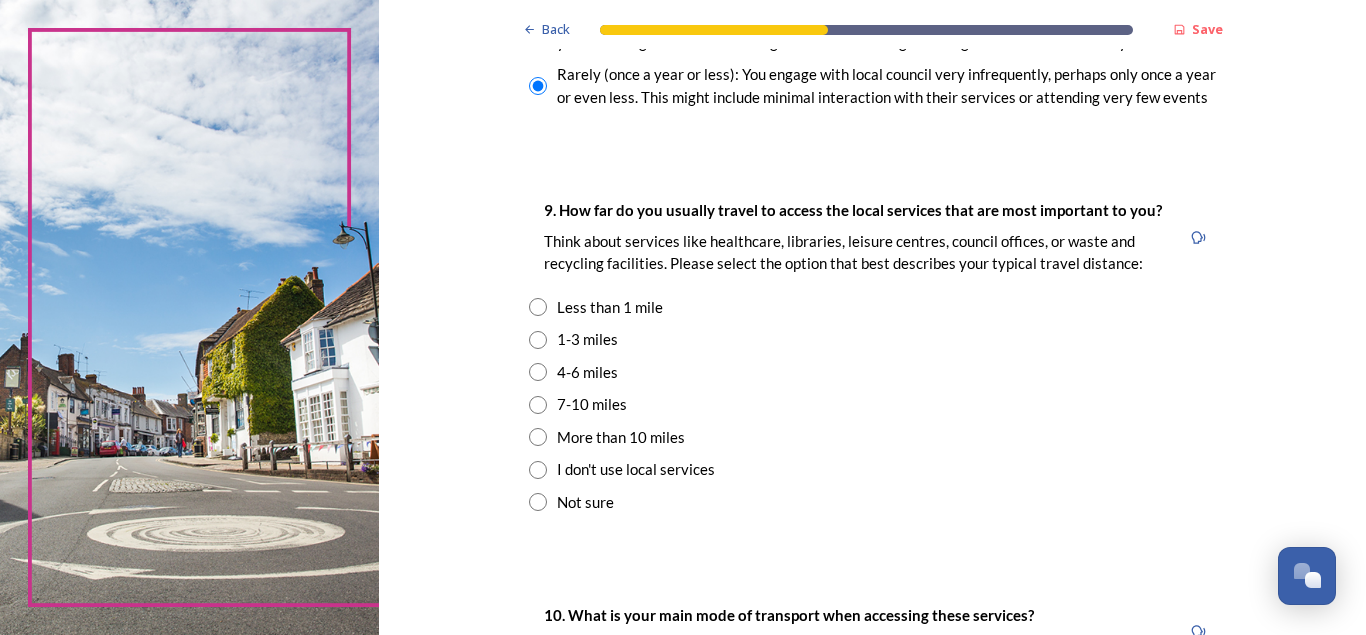 scroll, scrollTop: 1339, scrollLeft: 0, axis: vertical 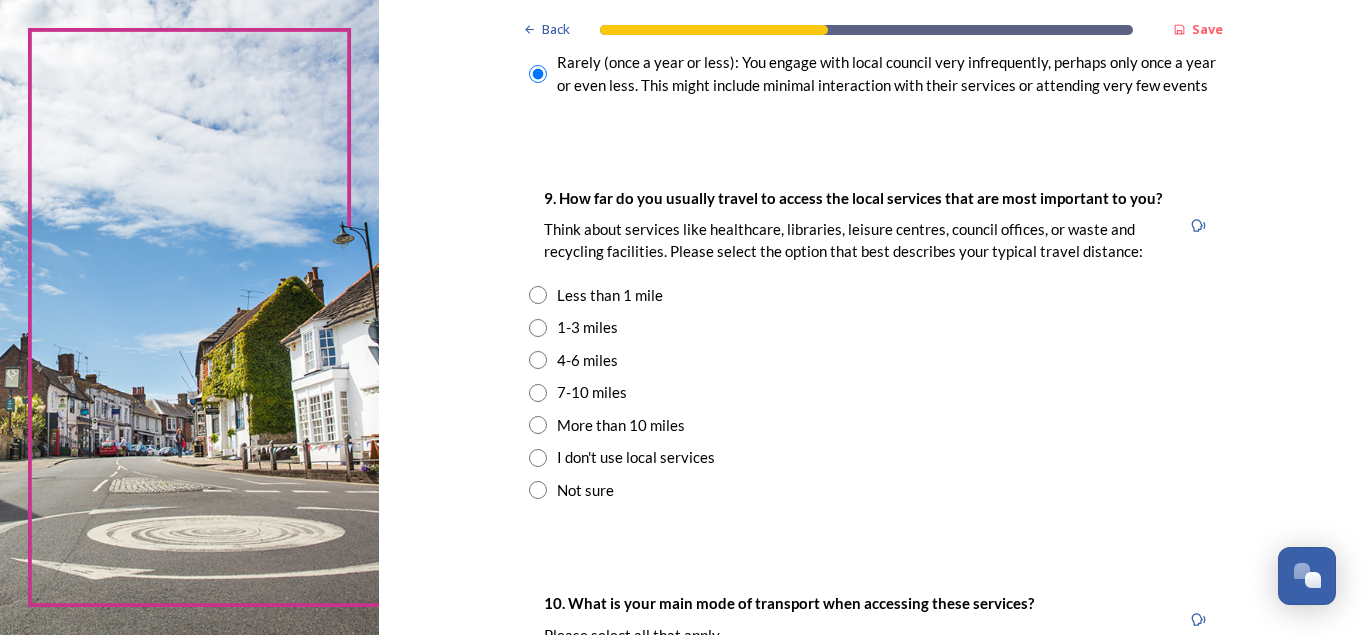 click at bounding box center [538, 295] 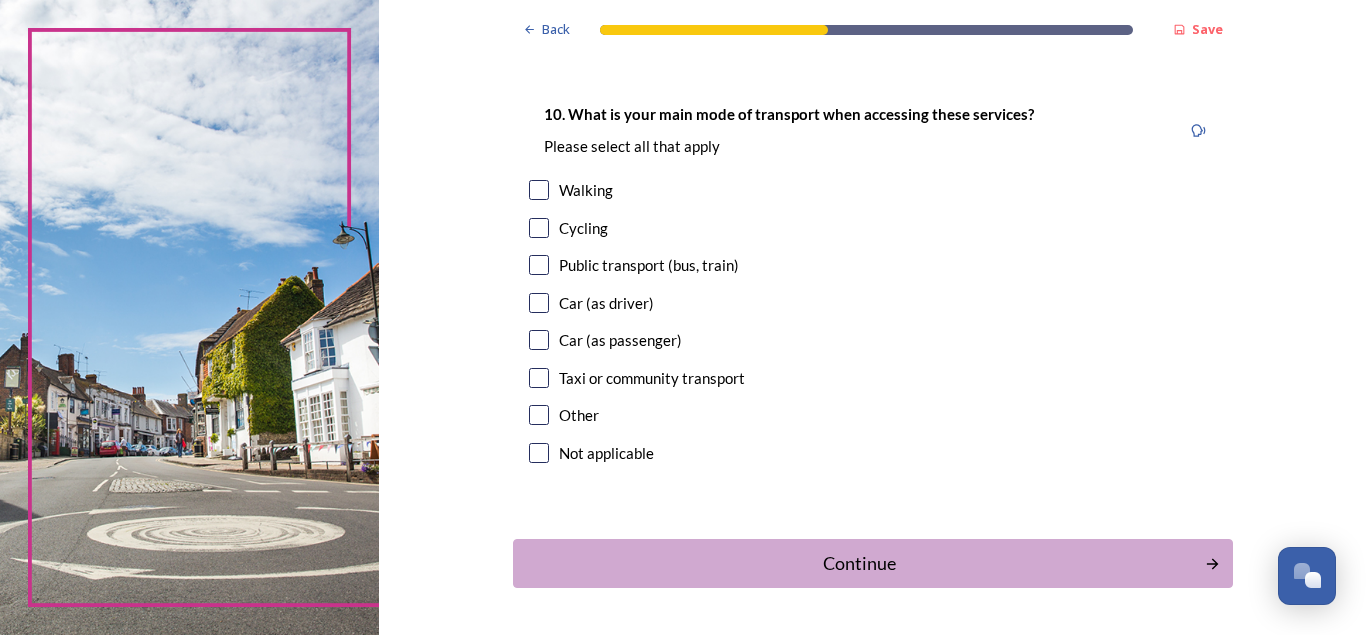 scroll, scrollTop: 1840, scrollLeft: 0, axis: vertical 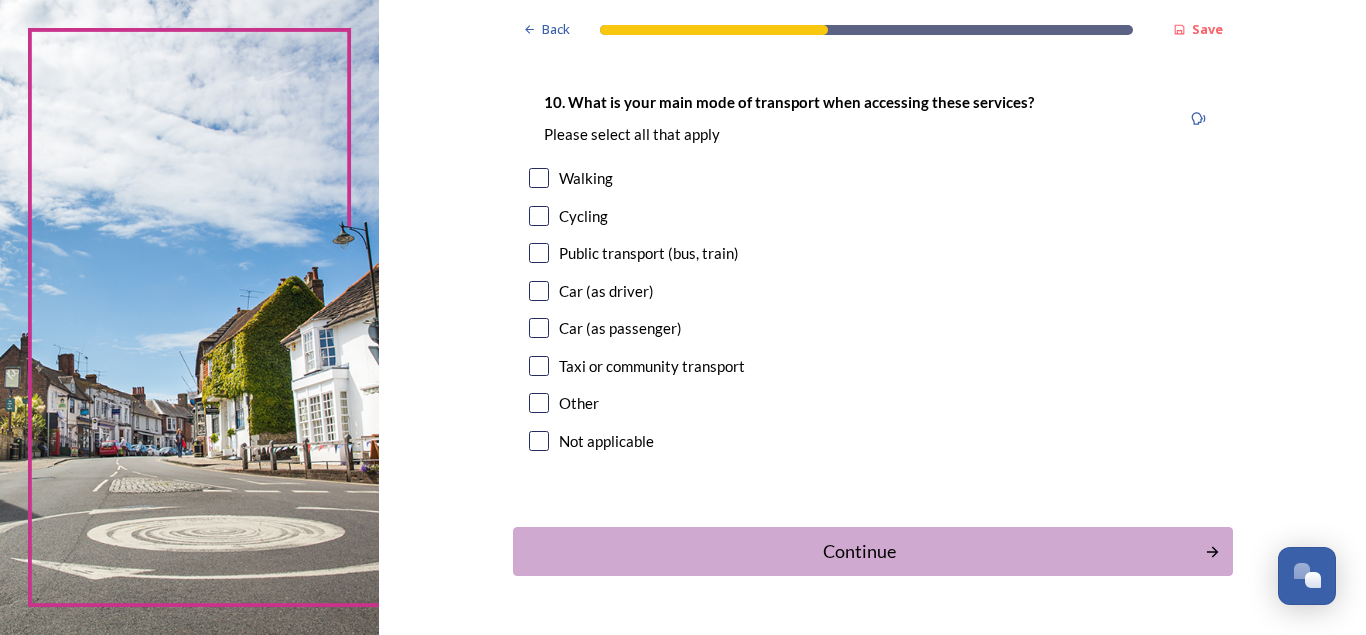 click at bounding box center [539, 328] 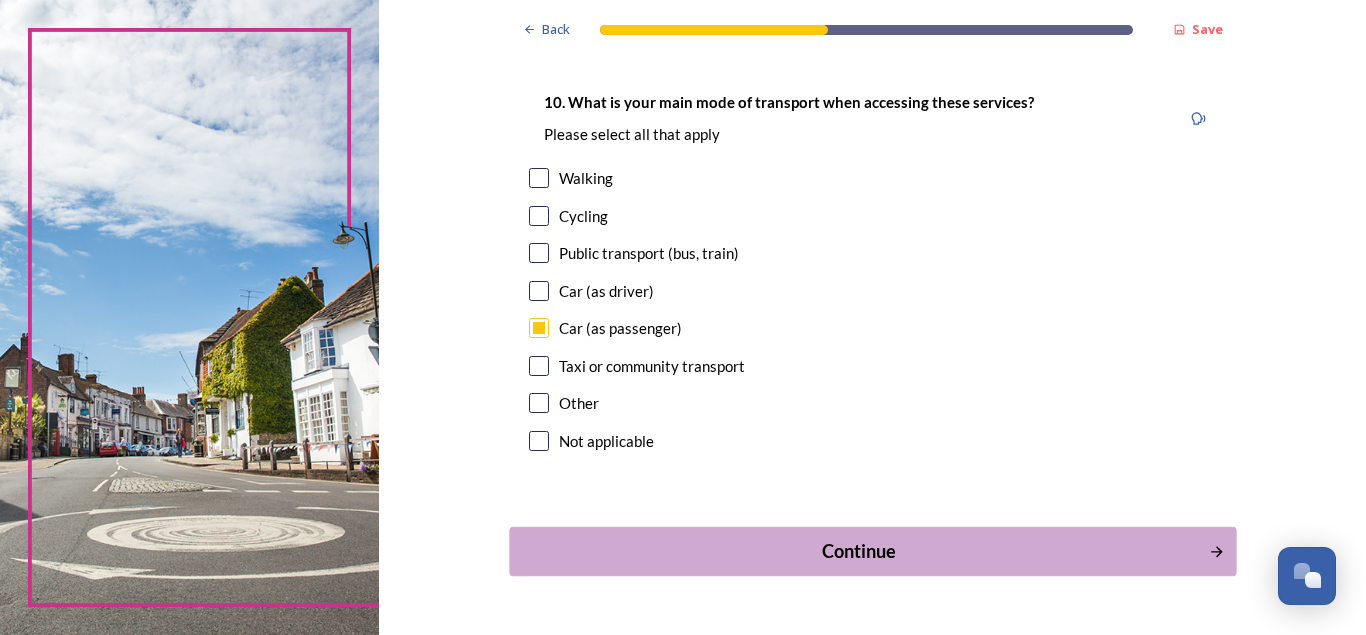 click on "Continue" at bounding box center [858, 551] 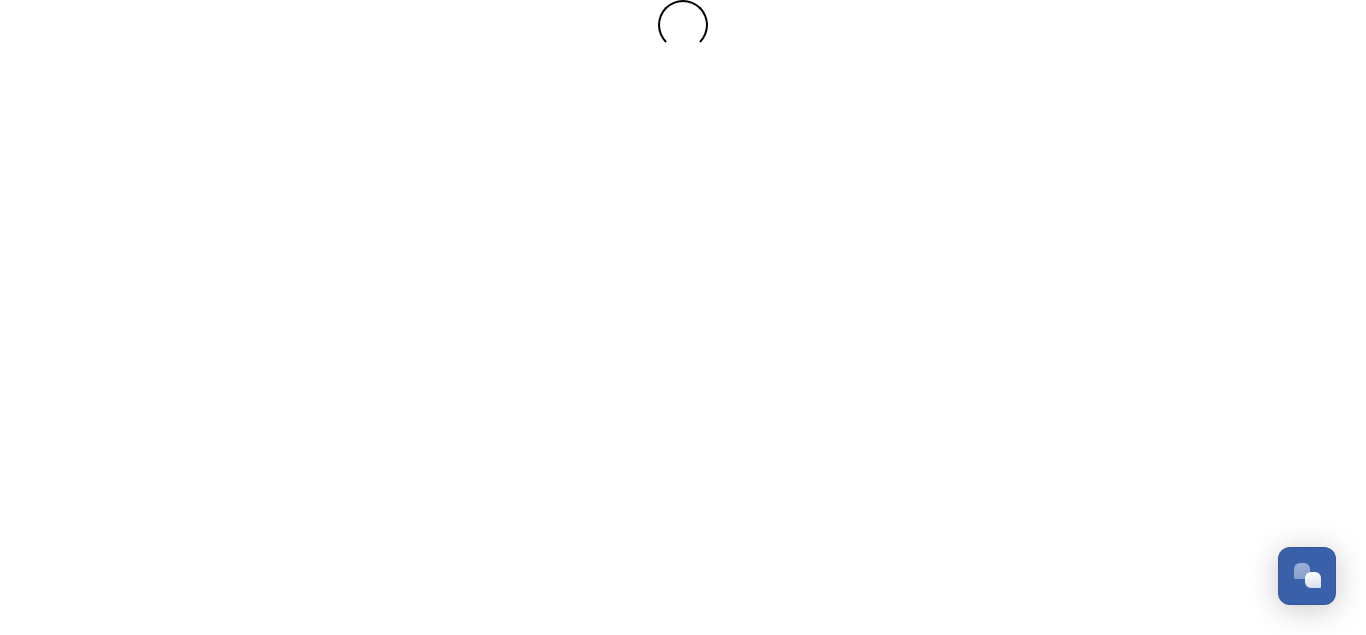 scroll, scrollTop: 0, scrollLeft: 0, axis: both 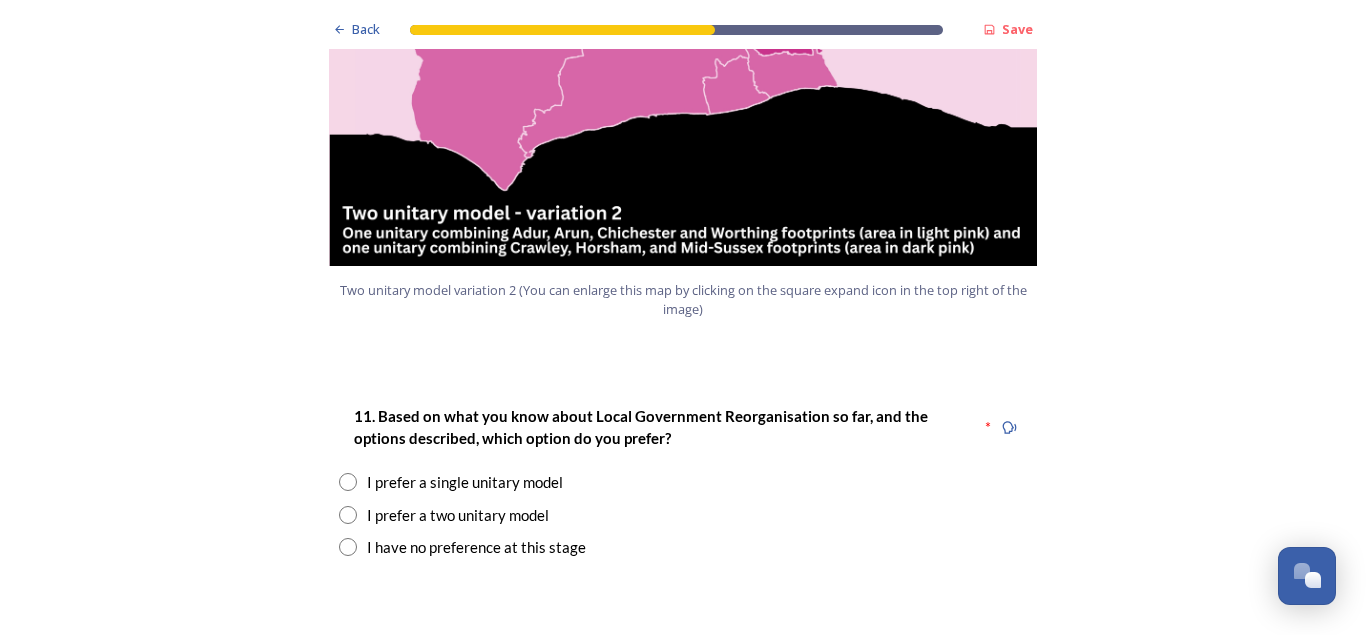 click at bounding box center (348, 515) 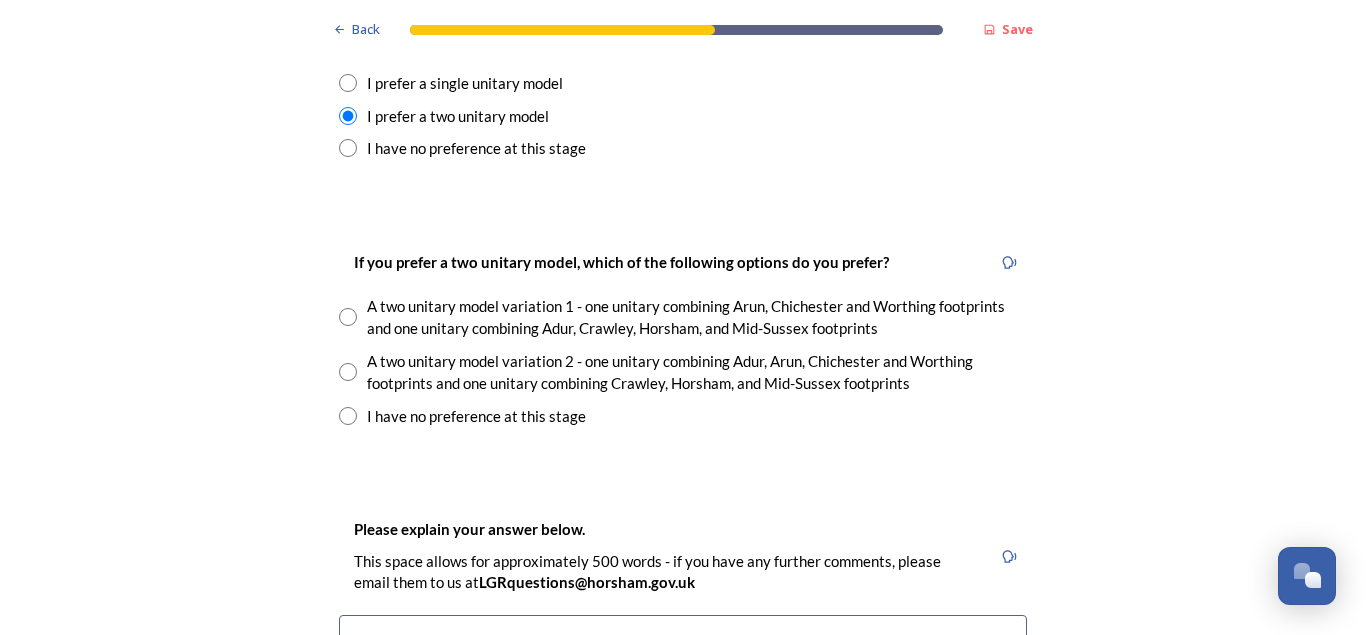 scroll, scrollTop: 2710, scrollLeft: 0, axis: vertical 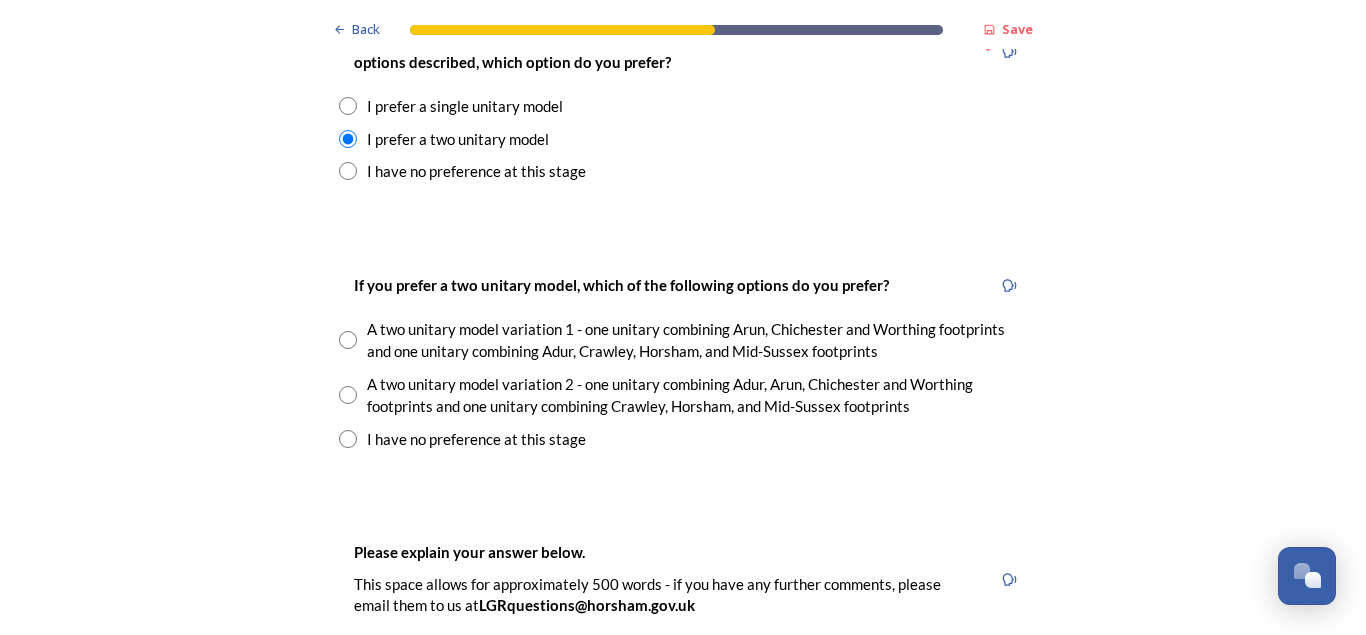 click at bounding box center (348, 439) 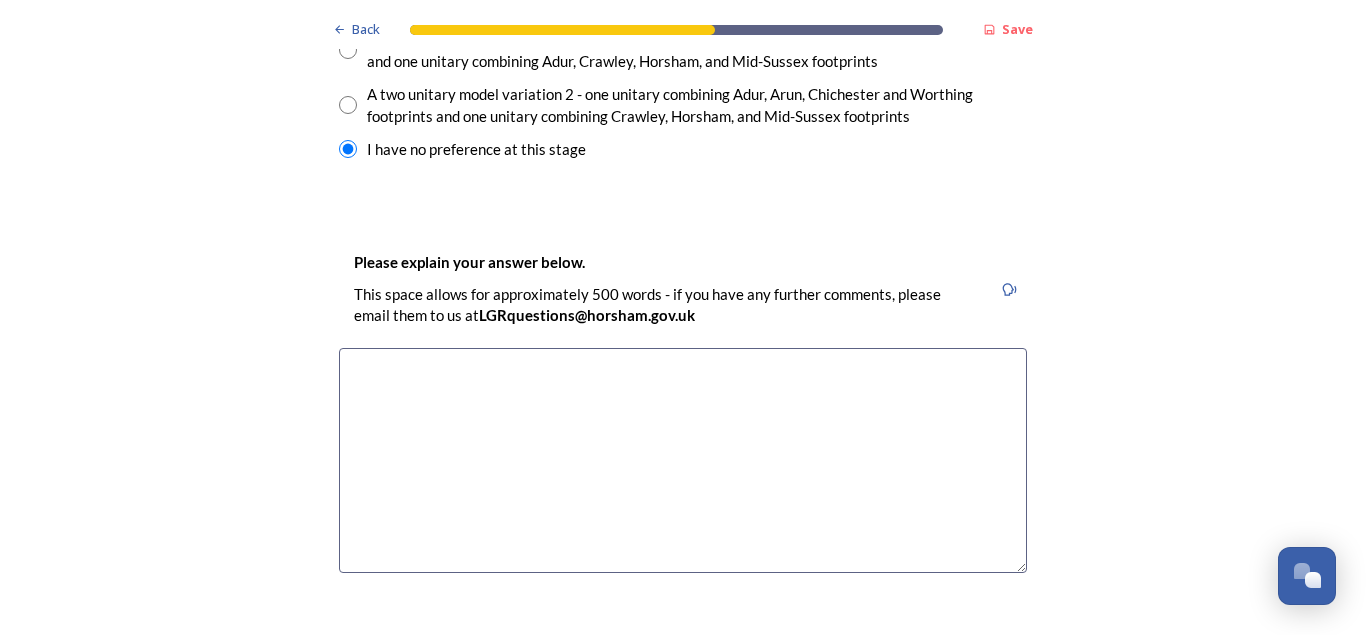 scroll, scrollTop: 2989, scrollLeft: 0, axis: vertical 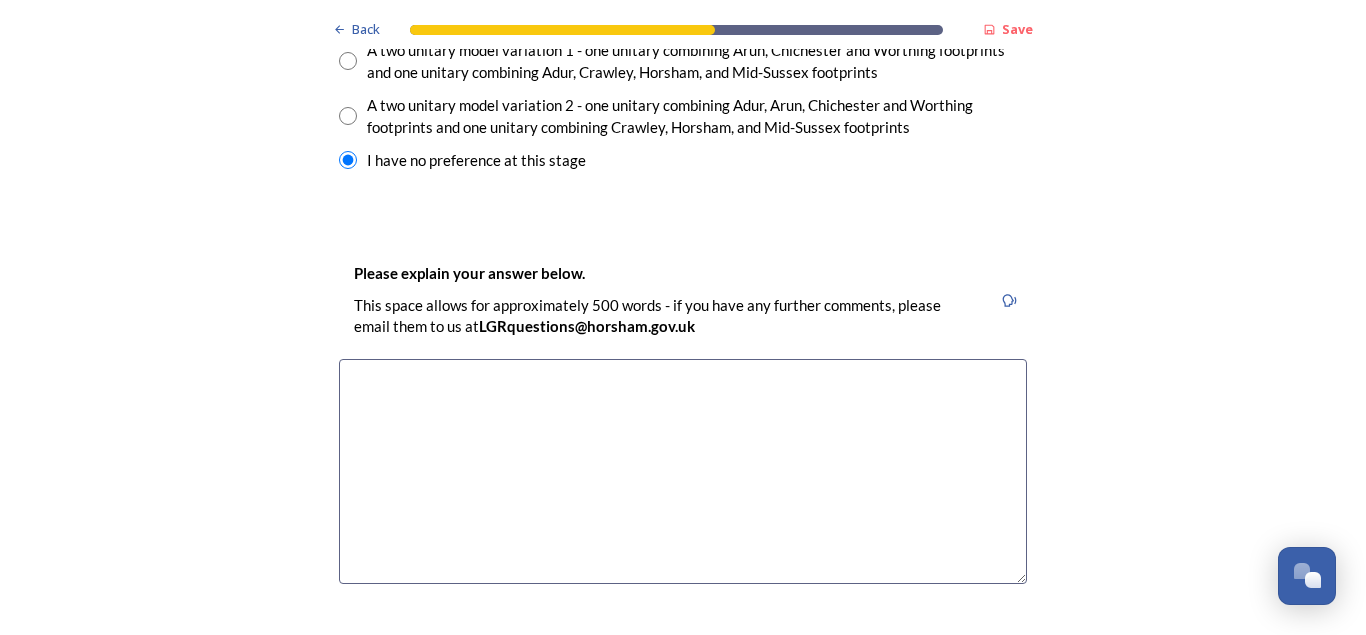 click at bounding box center (683, 471) 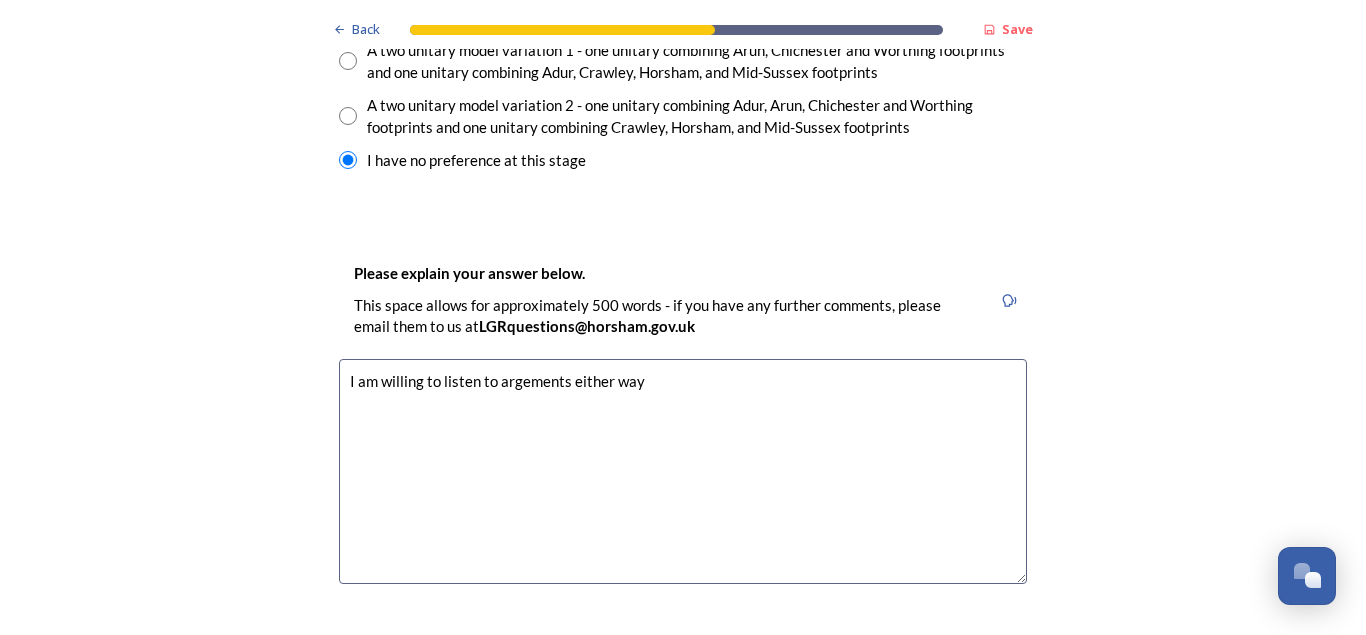 click on "I am willing to listen to argements either way" at bounding box center (683, 471) 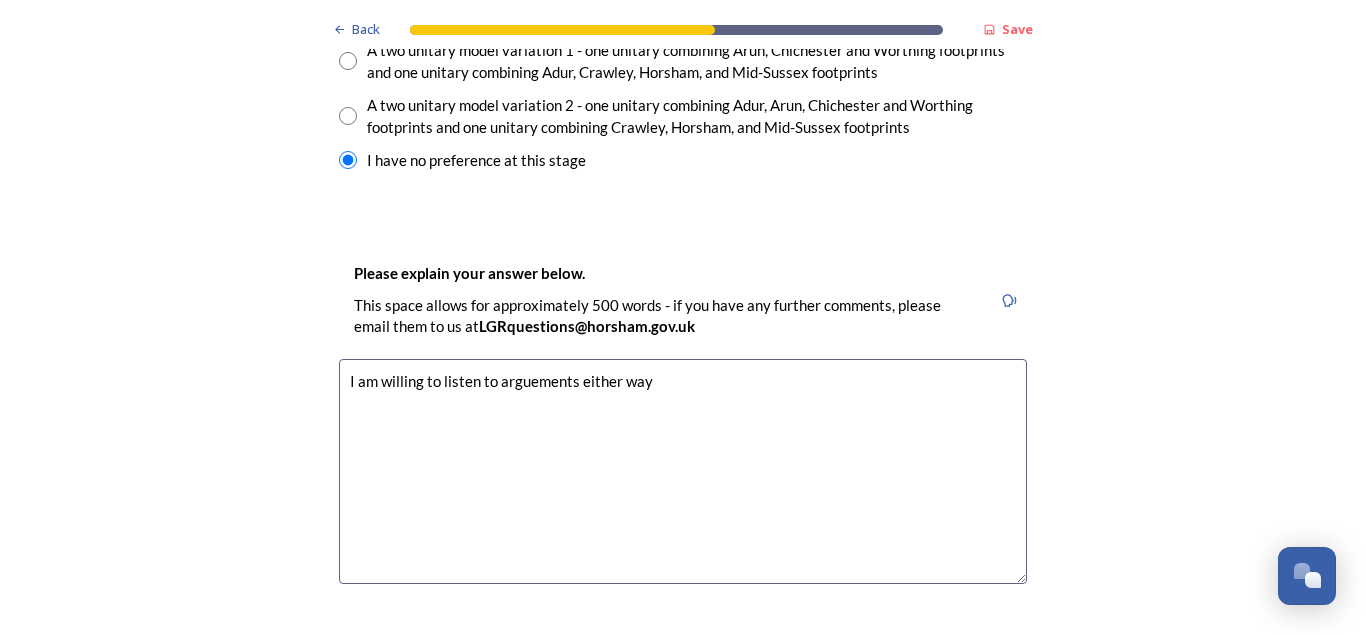 click on "I am willing to listen to arguements either way" at bounding box center [683, 471] 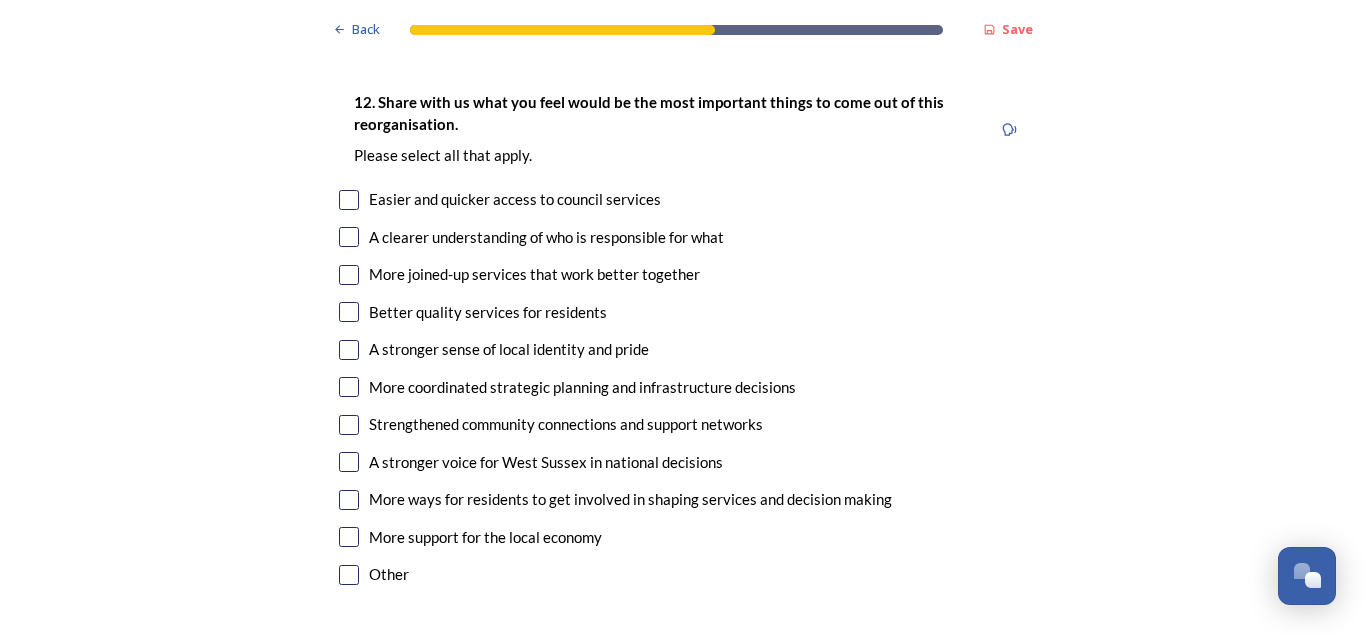 scroll, scrollTop: 3569, scrollLeft: 0, axis: vertical 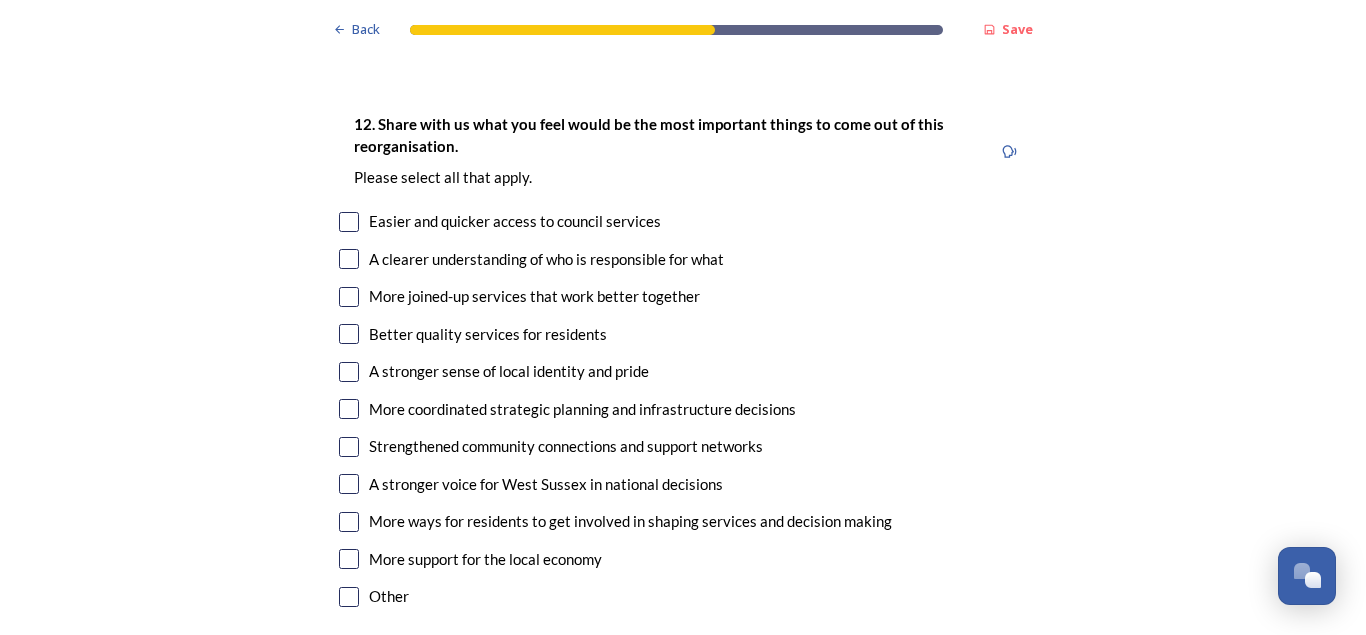 type on "I am willing to listen to arguments either way" 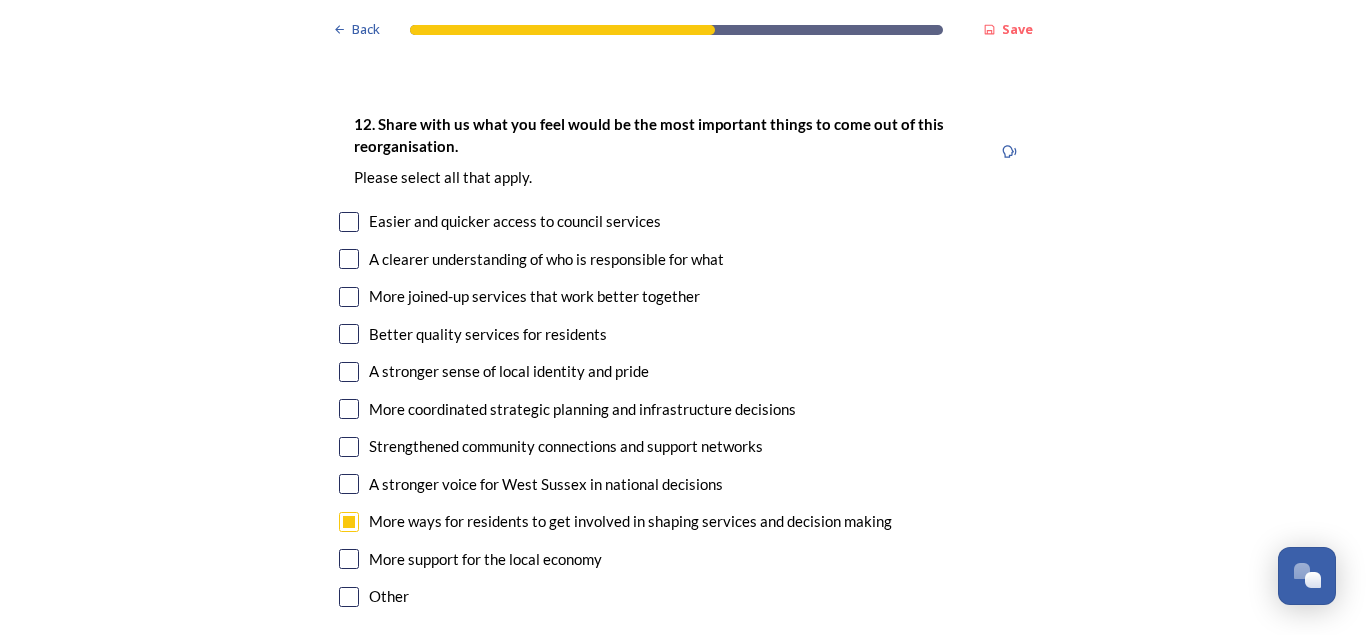 click at bounding box center [349, 484] 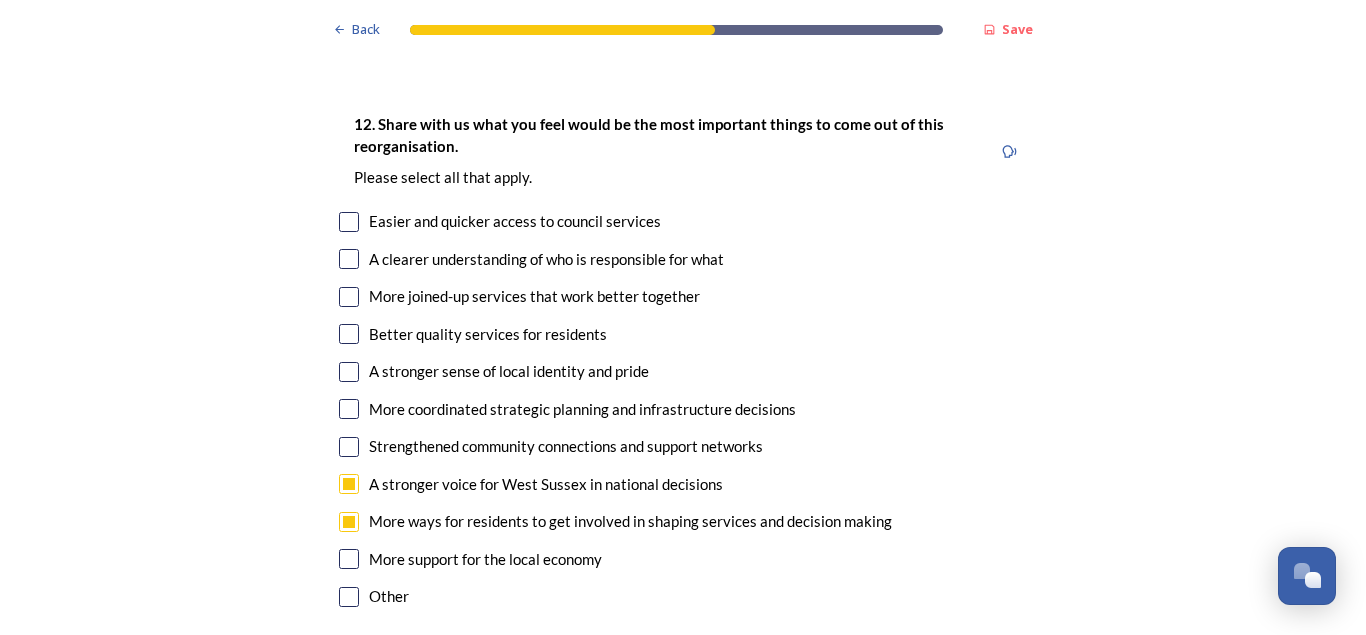 click at bounding box center (349, 447) 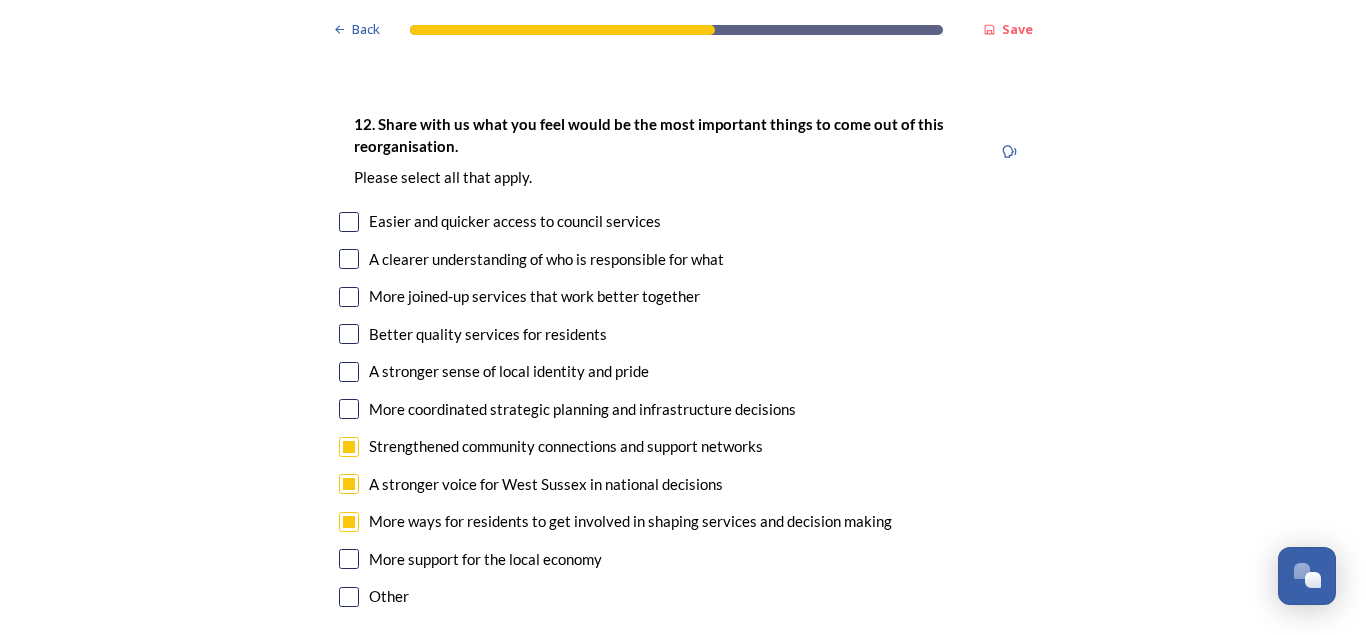 click at bounding box center (349, 409) 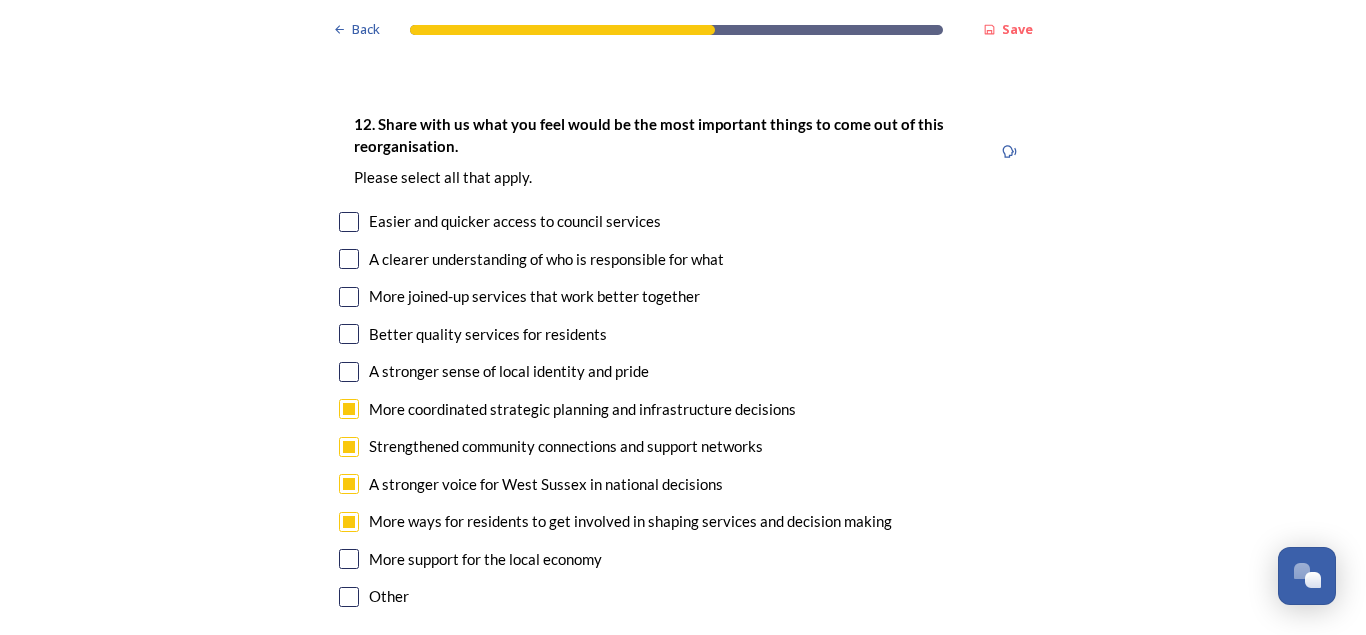 click at bounding box center [349, 334] 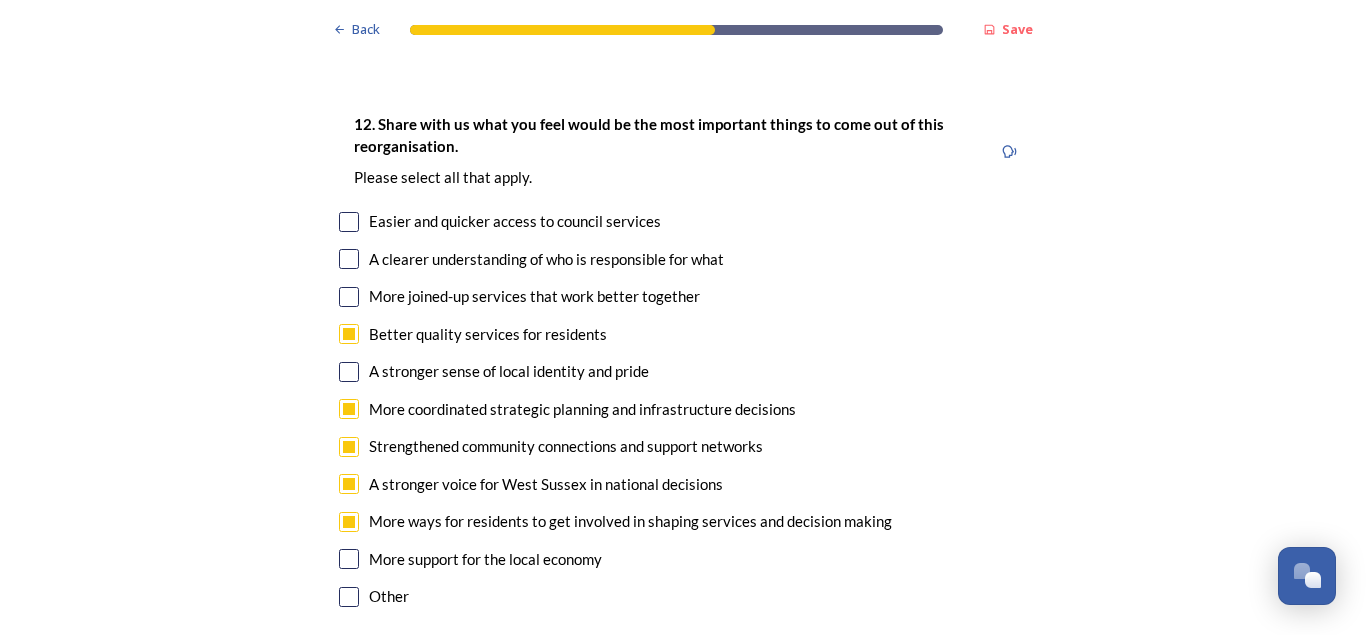 click at bounding box center (349, 297) 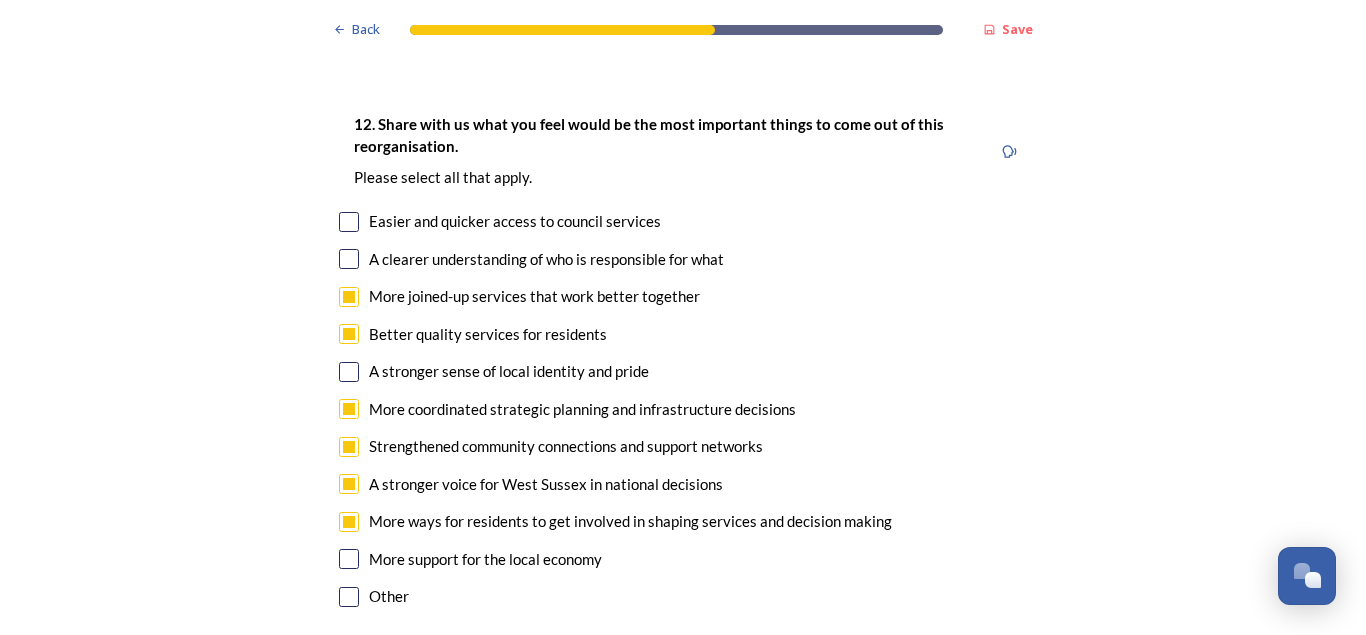 click at bounding box center (349, 259) 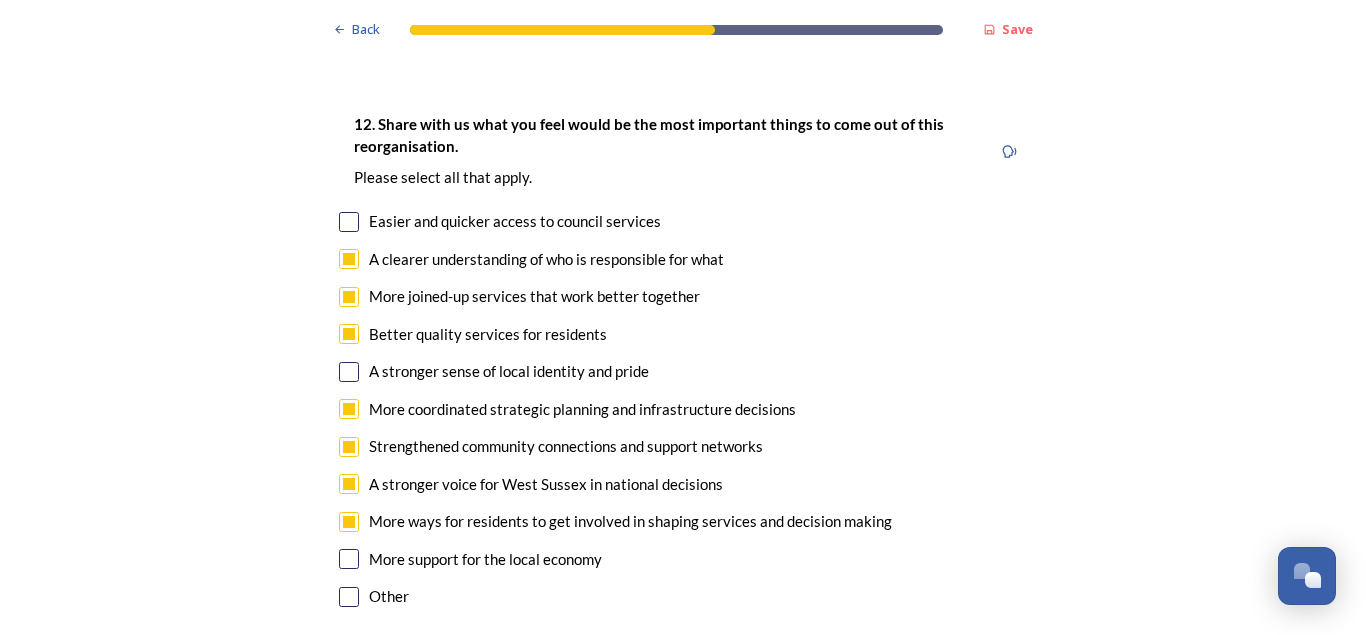 click at bounding box center [349, 222] 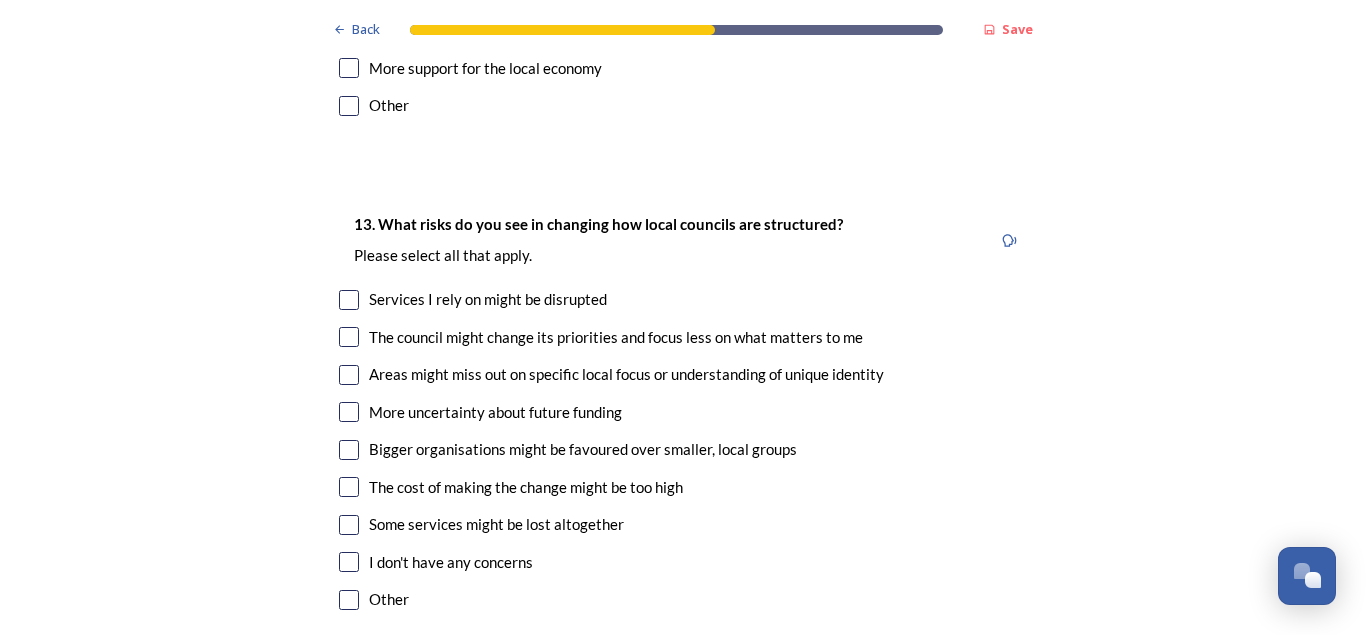 scroll, scrollTop: 4171, scrollLeft: 0, axis: vertical 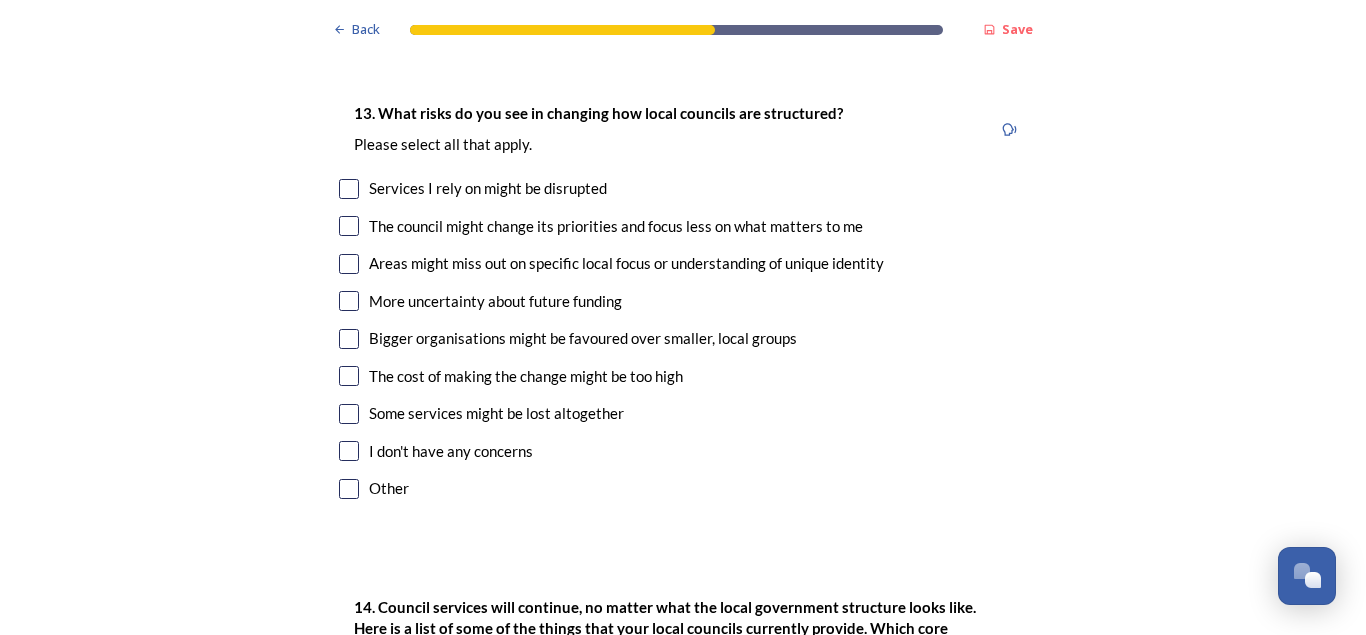 click at bounding box center (349, 189) 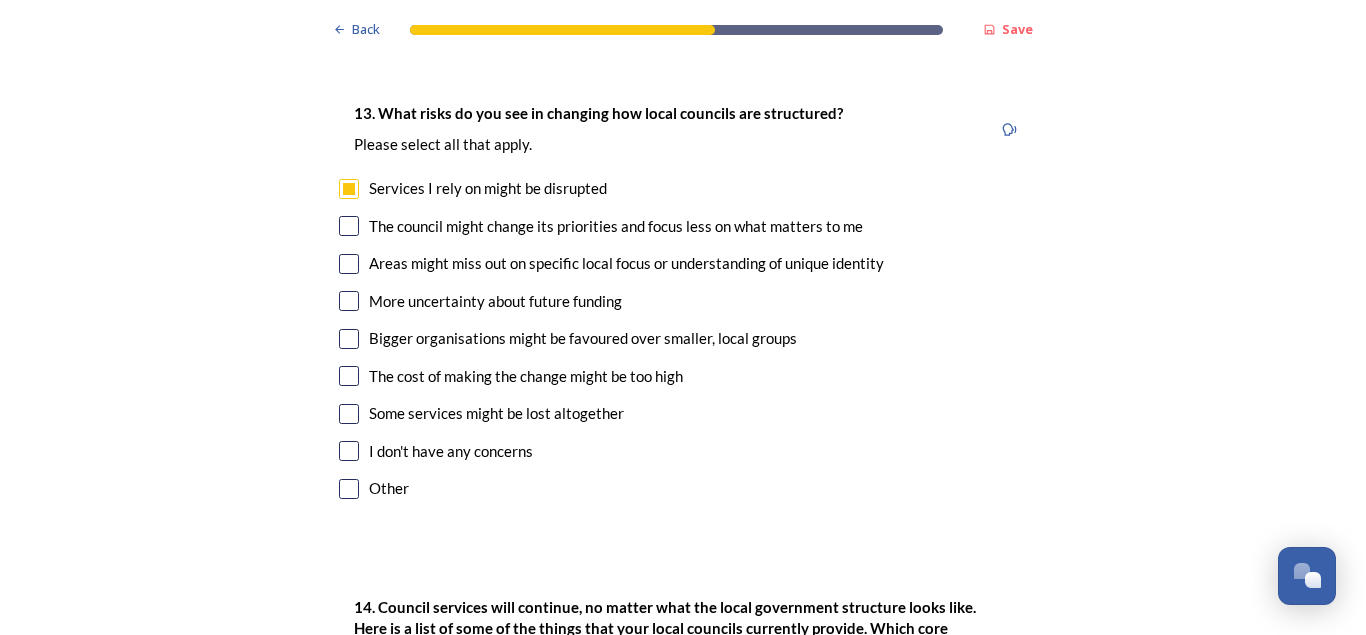 click at bounding box center [349, 226] 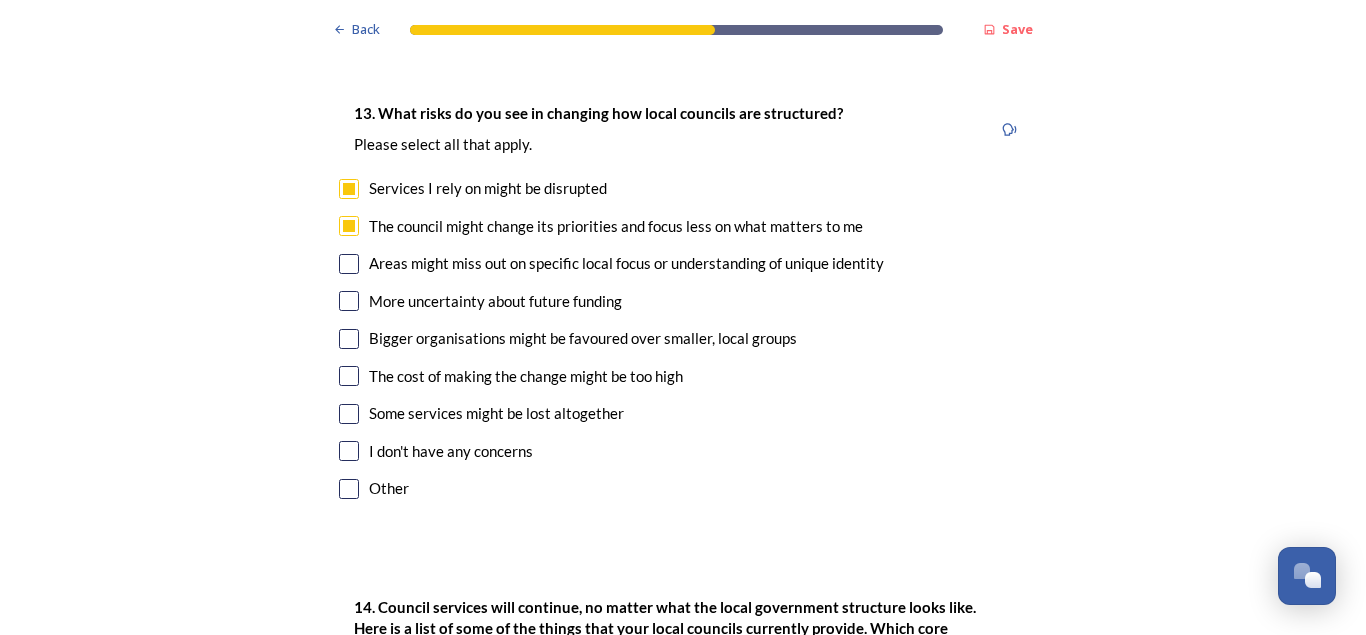 click on "Back Save Prioritising future services As explained on our  Shaping West Sussex hub , Local Government Reorganisation for West Sussex means that the county, district and borough councils will be replaced with one, or more than one, single-tier council (referred to as a unitary council) to deliver all your services.  Options currently being explored within West Sussex are detailed on our  hub , but map visuals can be found below. A single county unitary , bringing the County Council and all seven District and Borough Councils services together to form a new unitary council for West Sussex. Single unitary model (You can enlarge this map by clicking on the square expand icon in the top right of the image) Two unitary option, variation 1  -   one unitary combining Arun, Chichester and Worthing footprints and one unitary combining Adur, Crawley, Horsham, and Mid-Sussex footprints. Two unitary model variation 1 (You can enlarge this map by clicking on the square expand icon in the top right of the image) * Other 5" at bounding box center (683, -729) 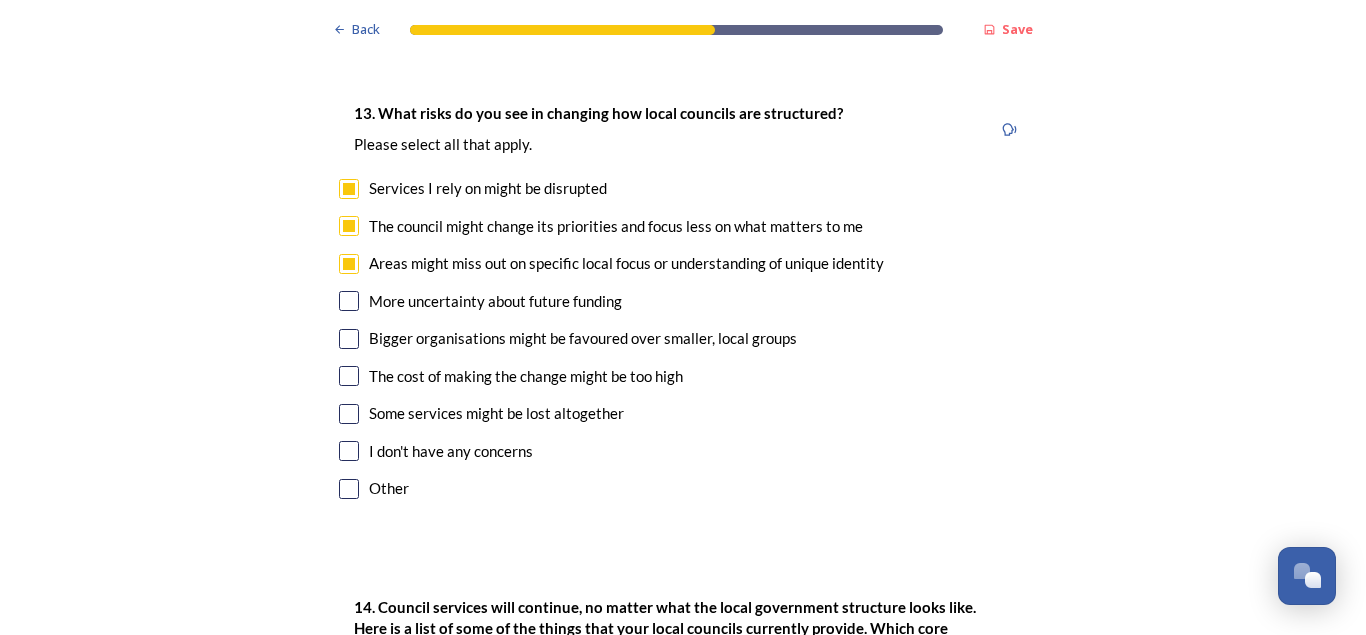 click at bounding box center (349, 301) 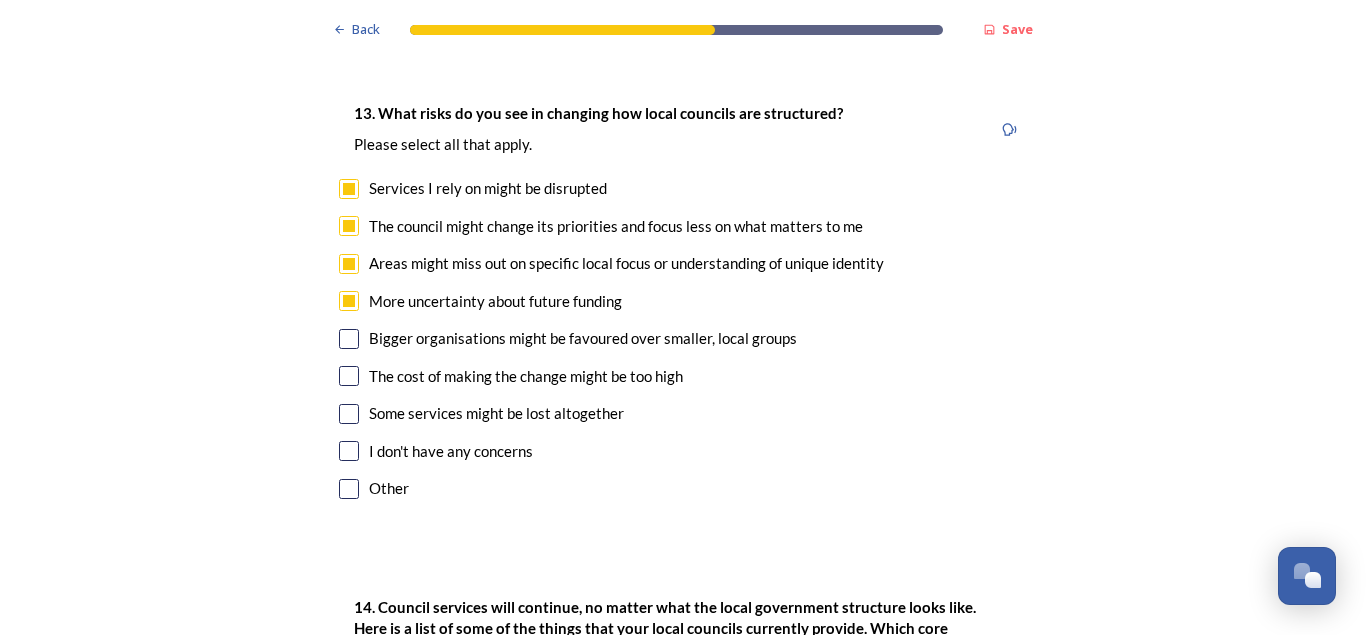 click at bounding box center (349, 339) 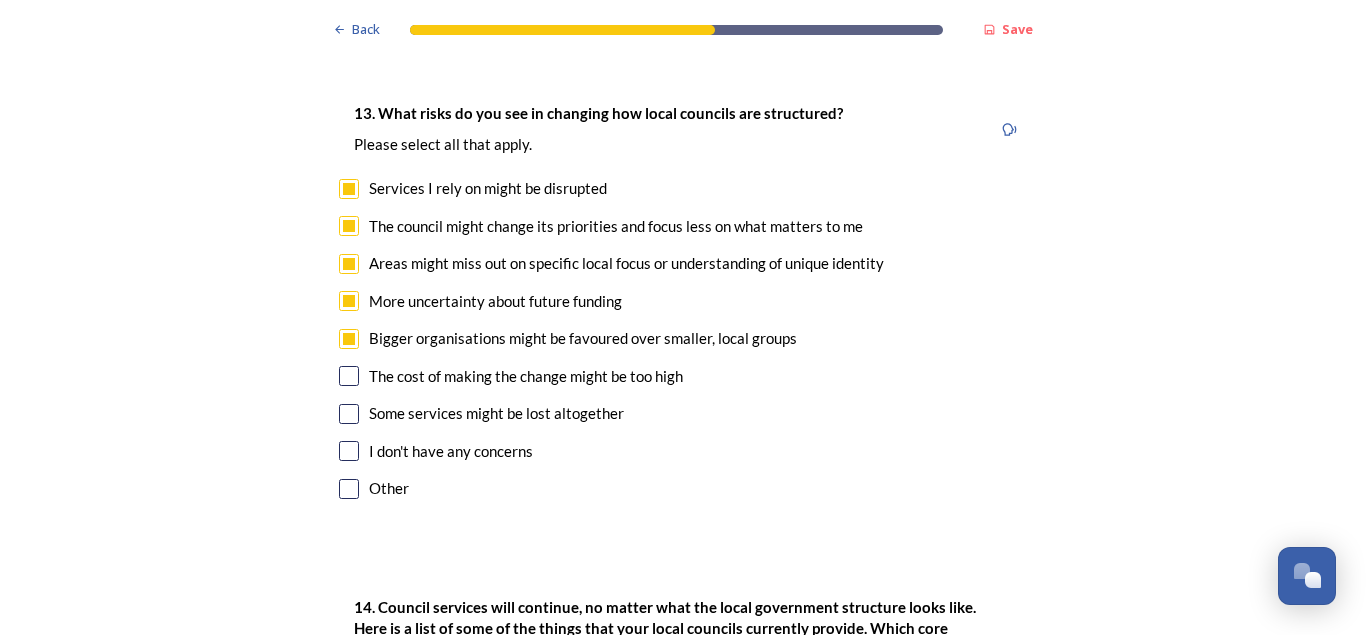 click at bounding box center [349, 376] 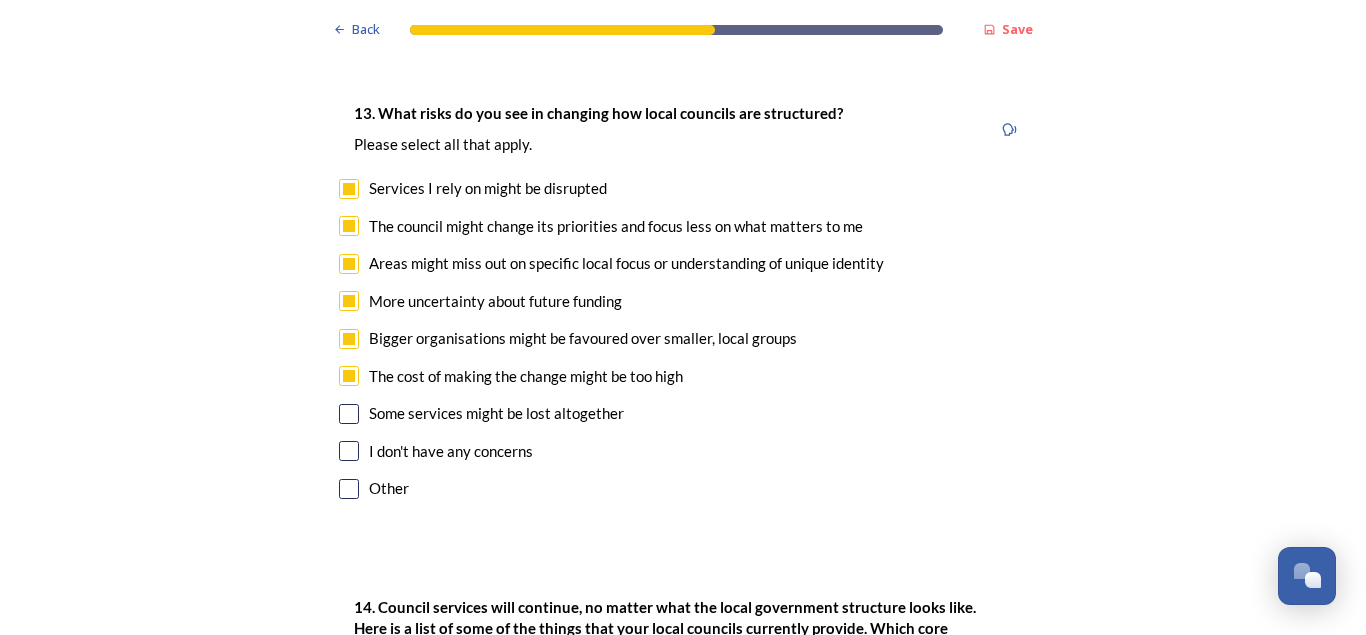 click at bounding box center [349, 414] 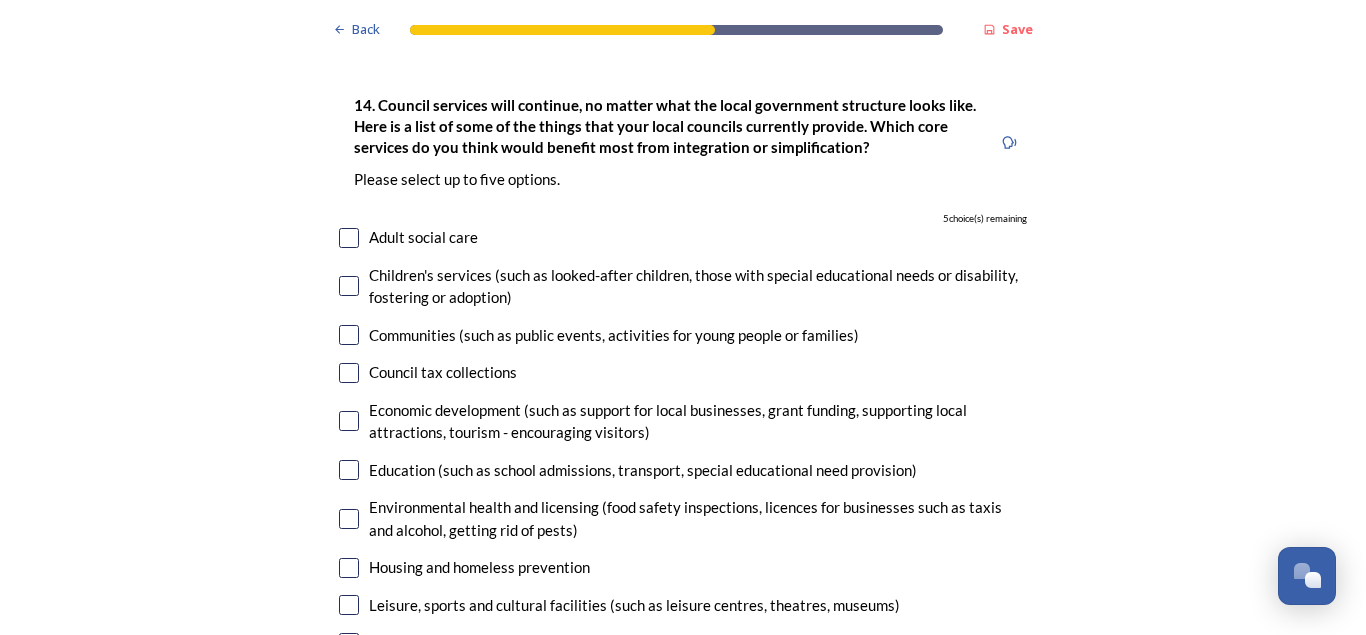 scroll, scrollTop: 4718, scrollLeft: 0, axis: vertical 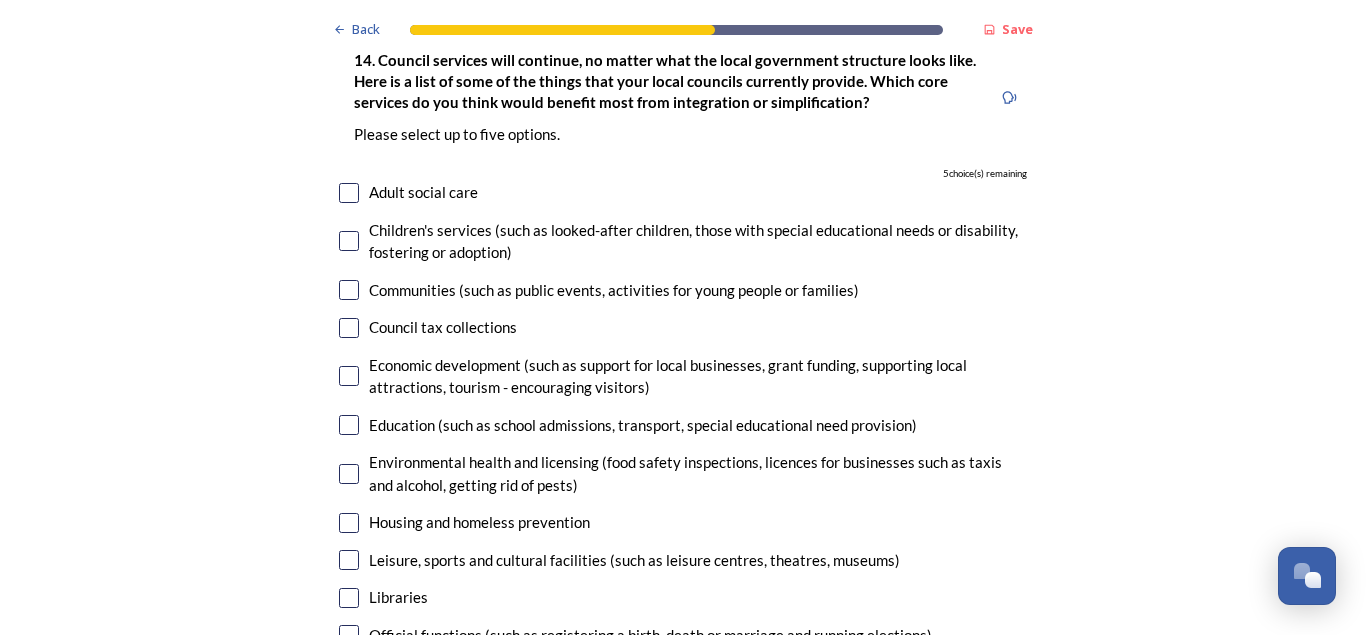 click at bounding box center [349, 193] 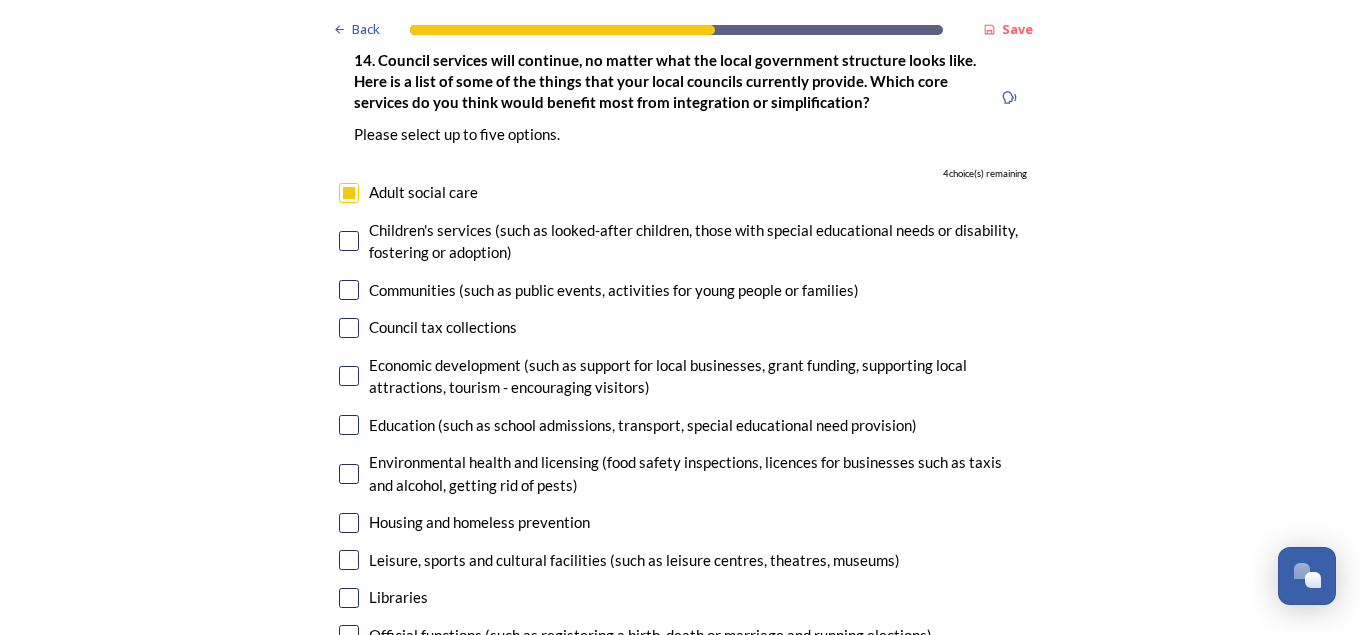 click at bounding box center (349, 425) 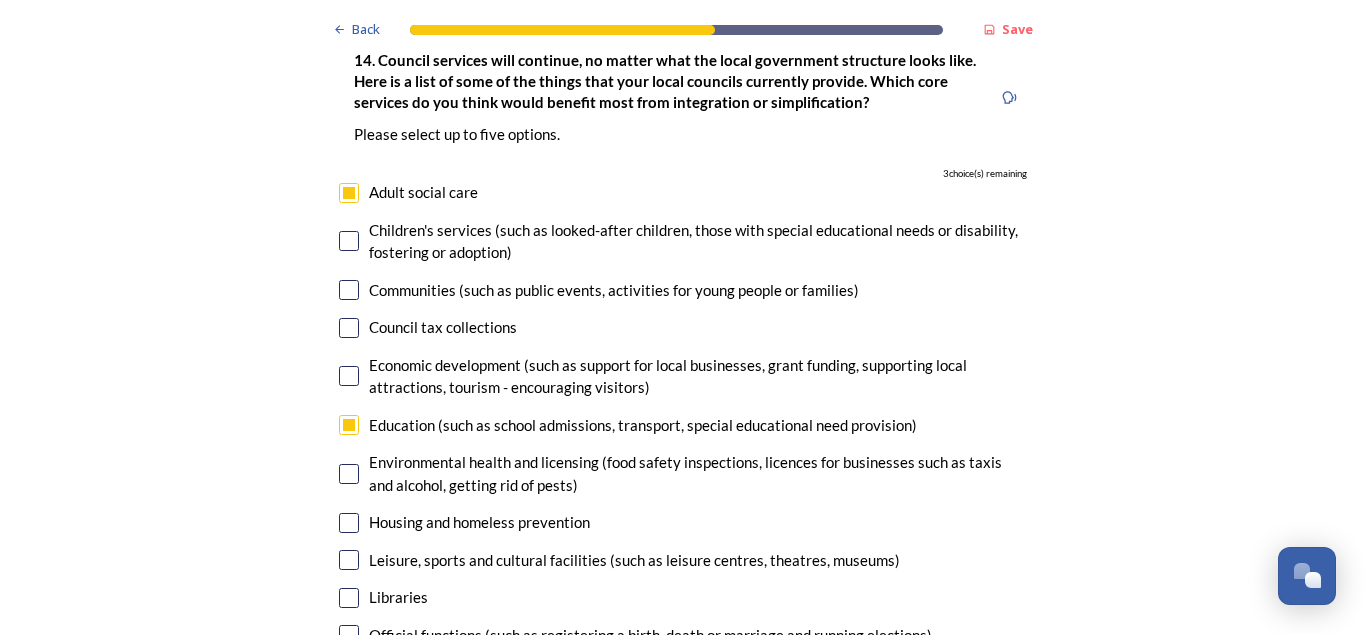 click at bounding box center [349, 523] 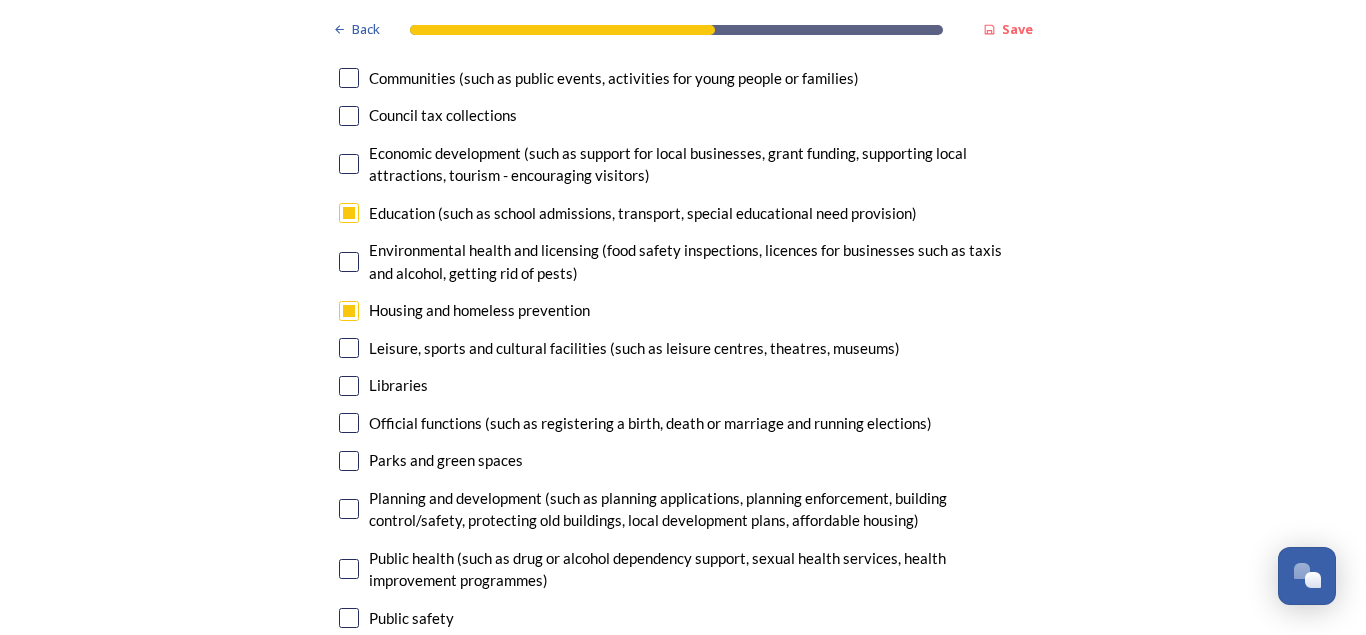 scroll, scrollTop: 4941, scrollLeft: 0, axis: vertical 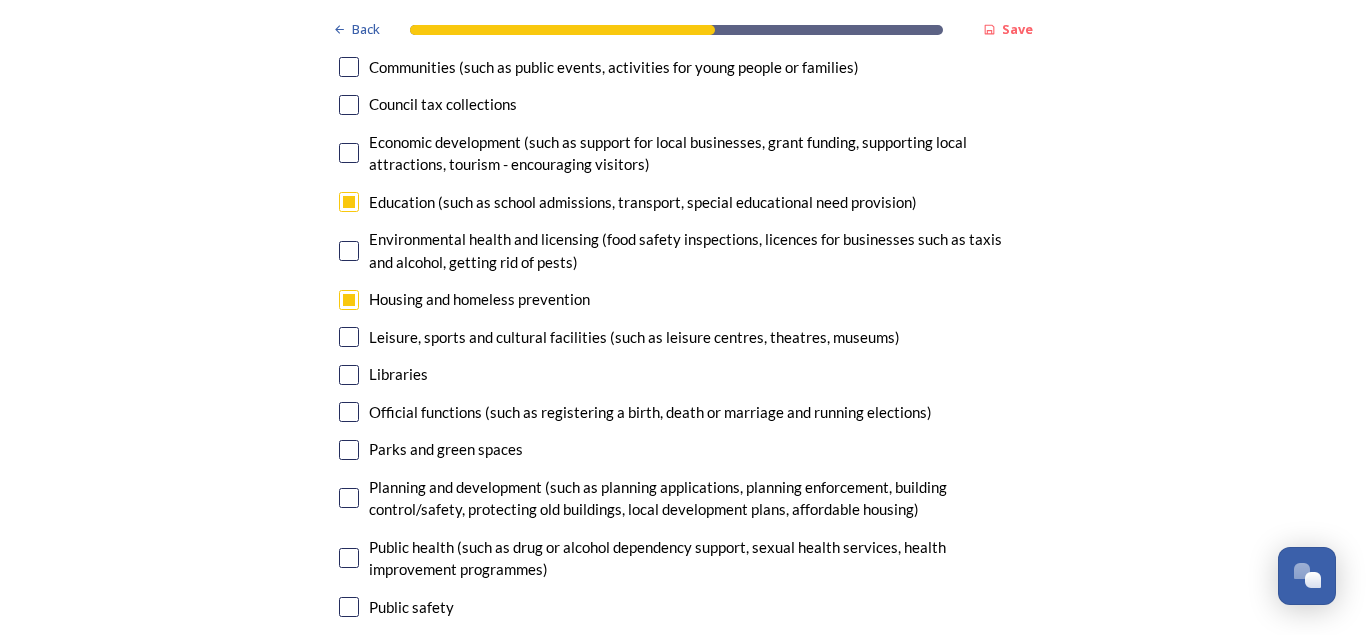 click at bounding box center (349, 498) 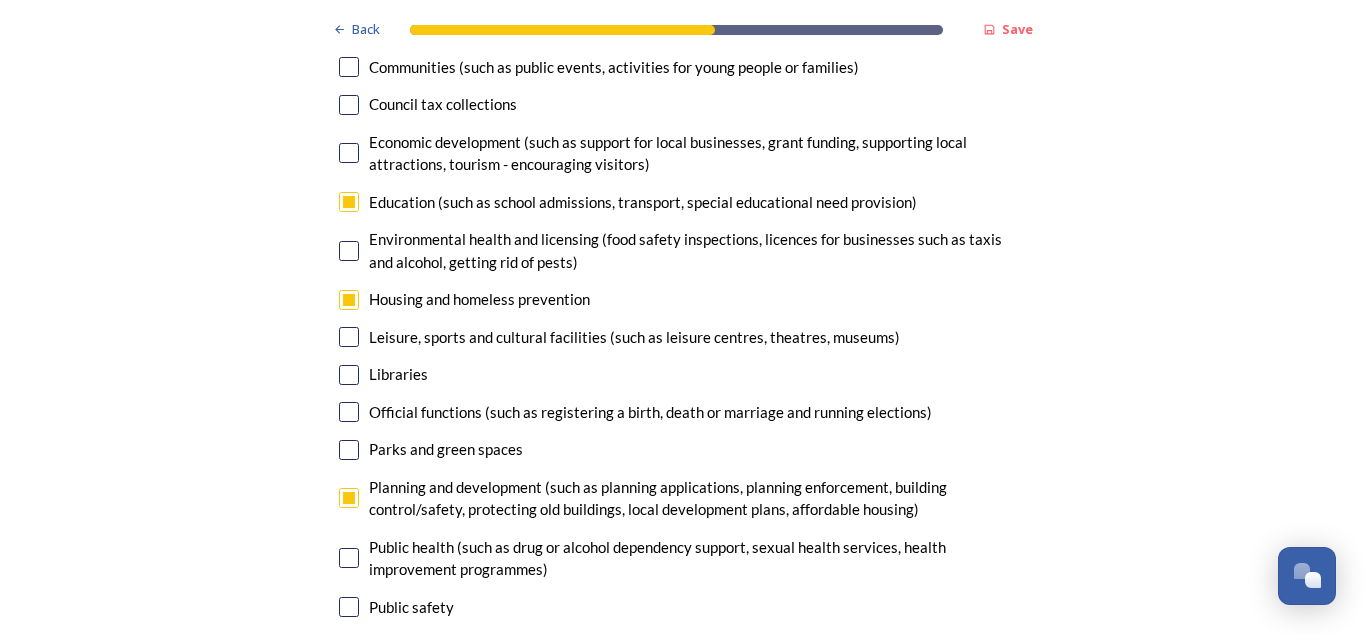 click at bounding box center [349, 337] 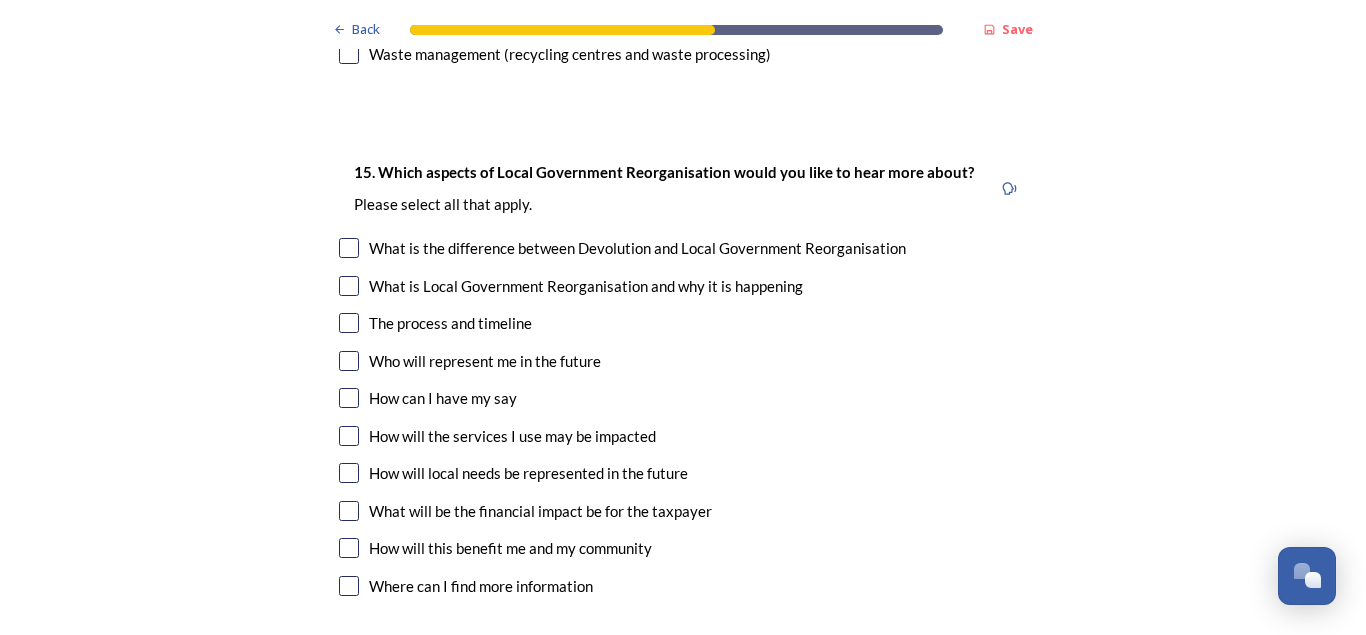 scroll, scrollTop: 5677, scrollLeft: 0, axis: vertical 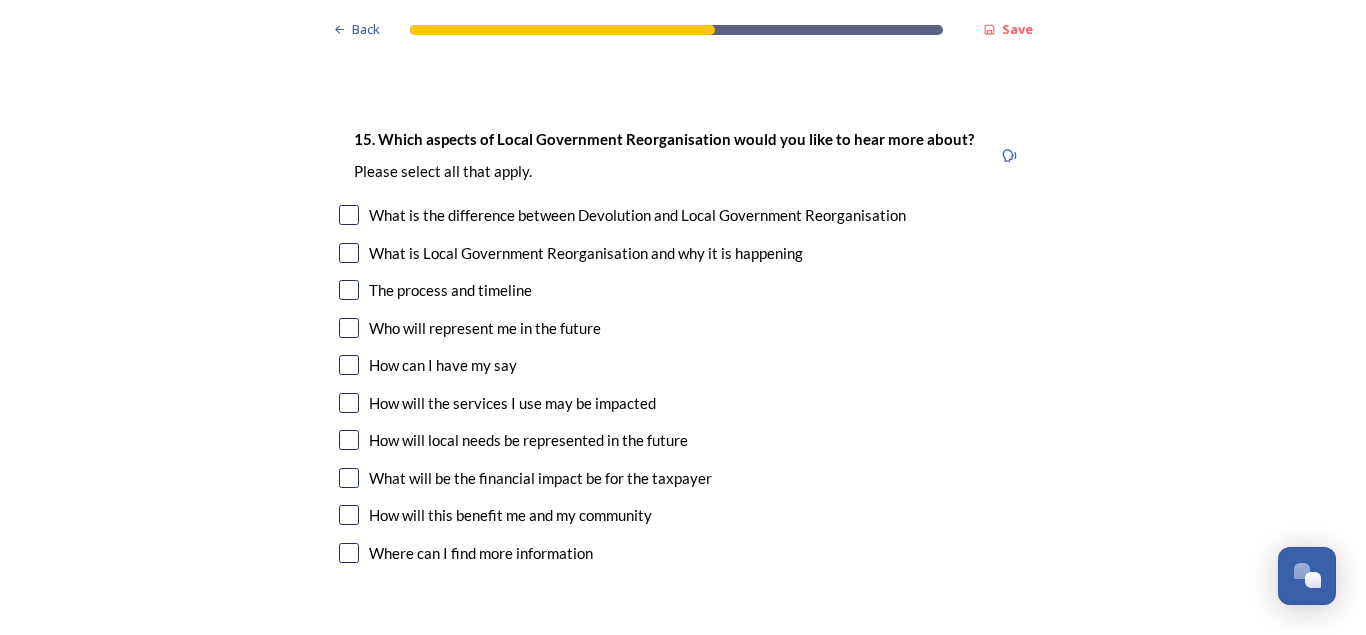 click at bounding box center (349, 215) 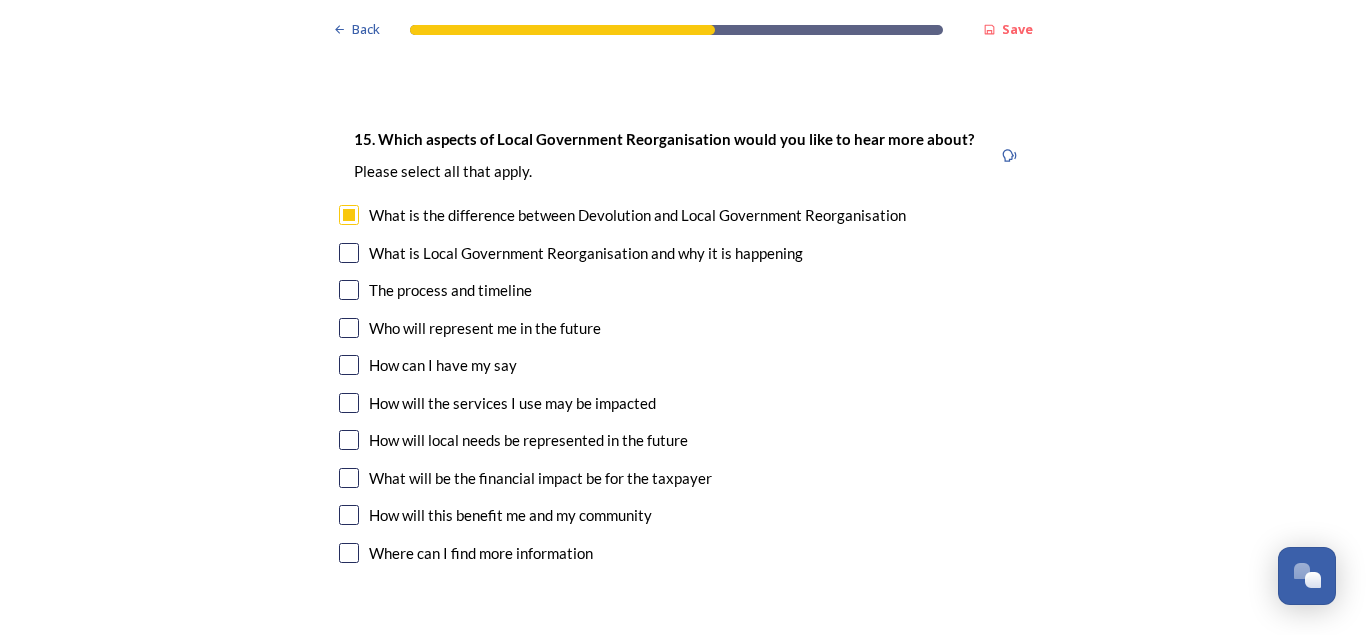 click at bounding box center [349, 253] 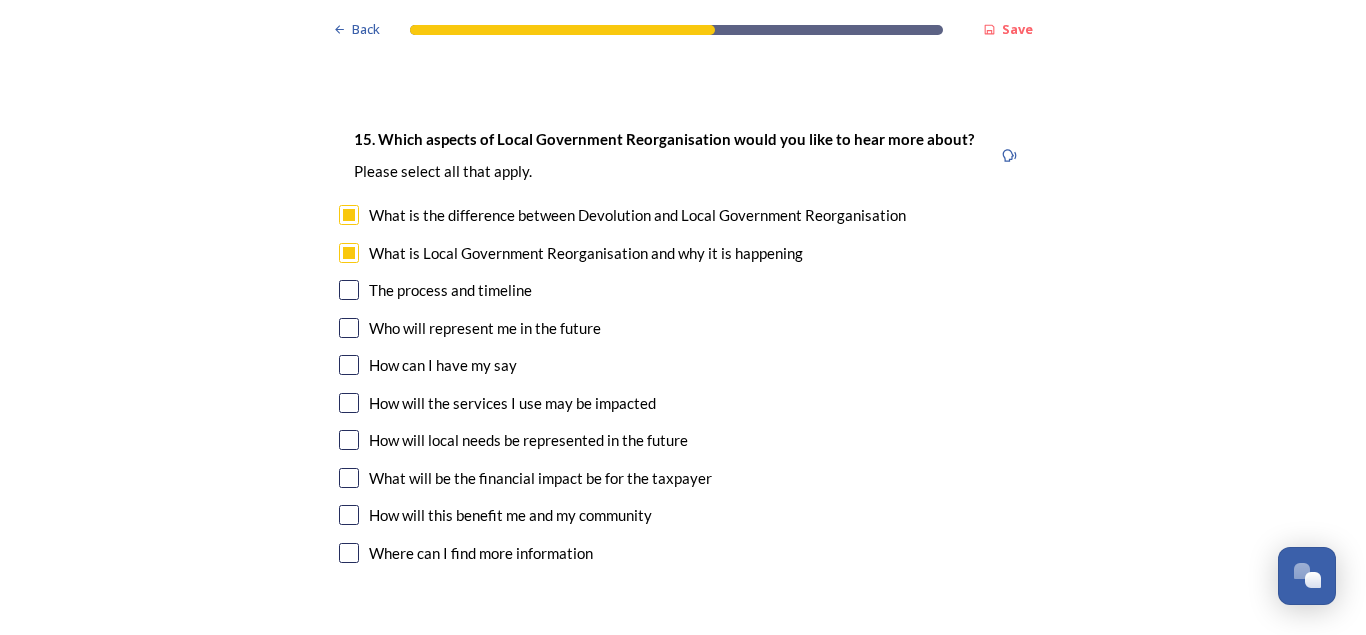 click at bounding box center (349, 328) 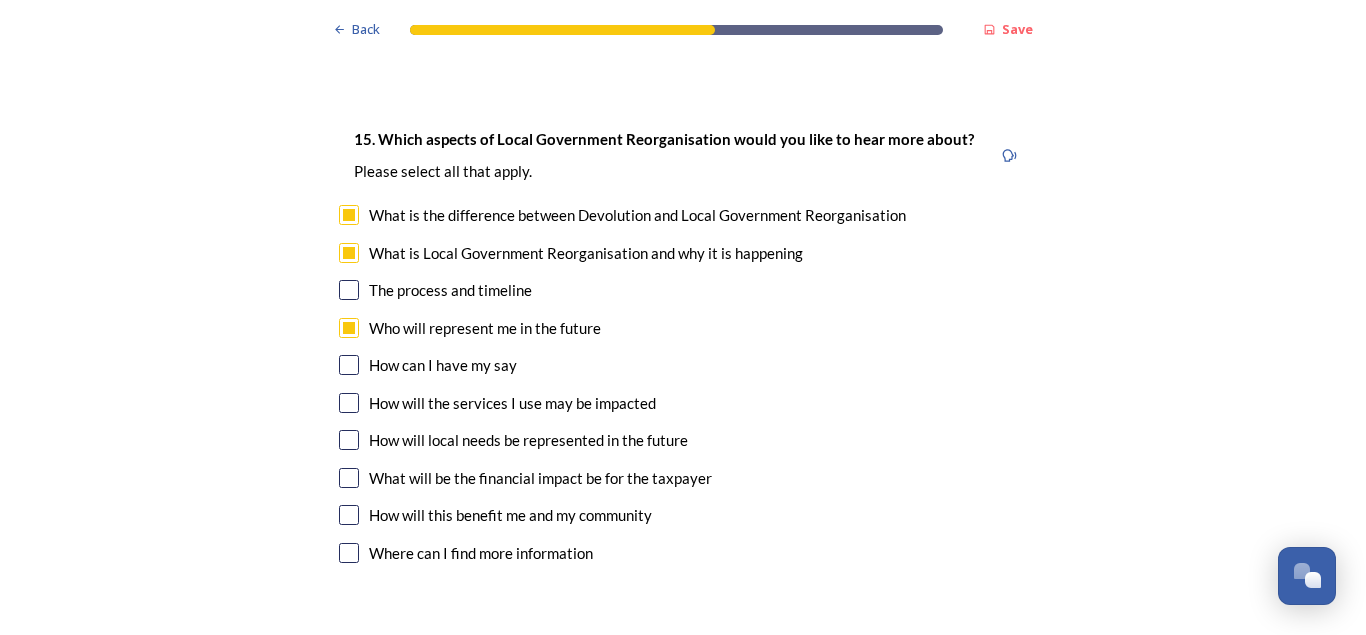 click at bounding box center [349, 365] 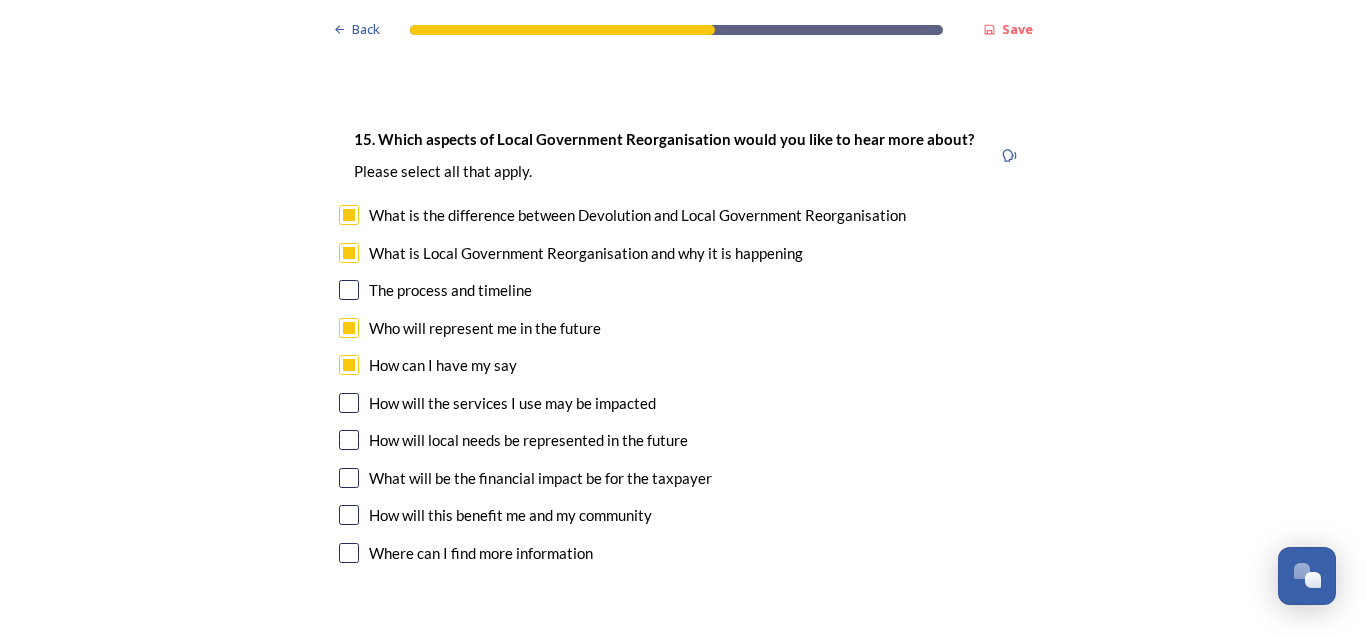 click at bounding box center (349, 403) 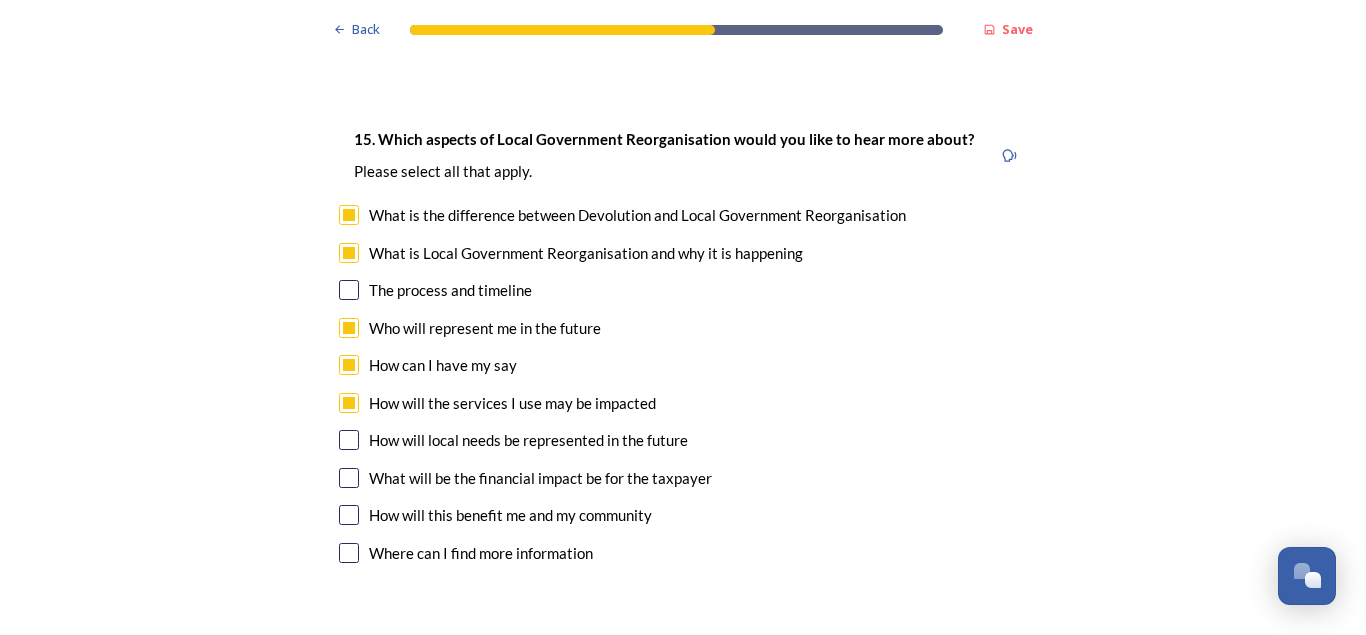click at bounding box center (349, 440) 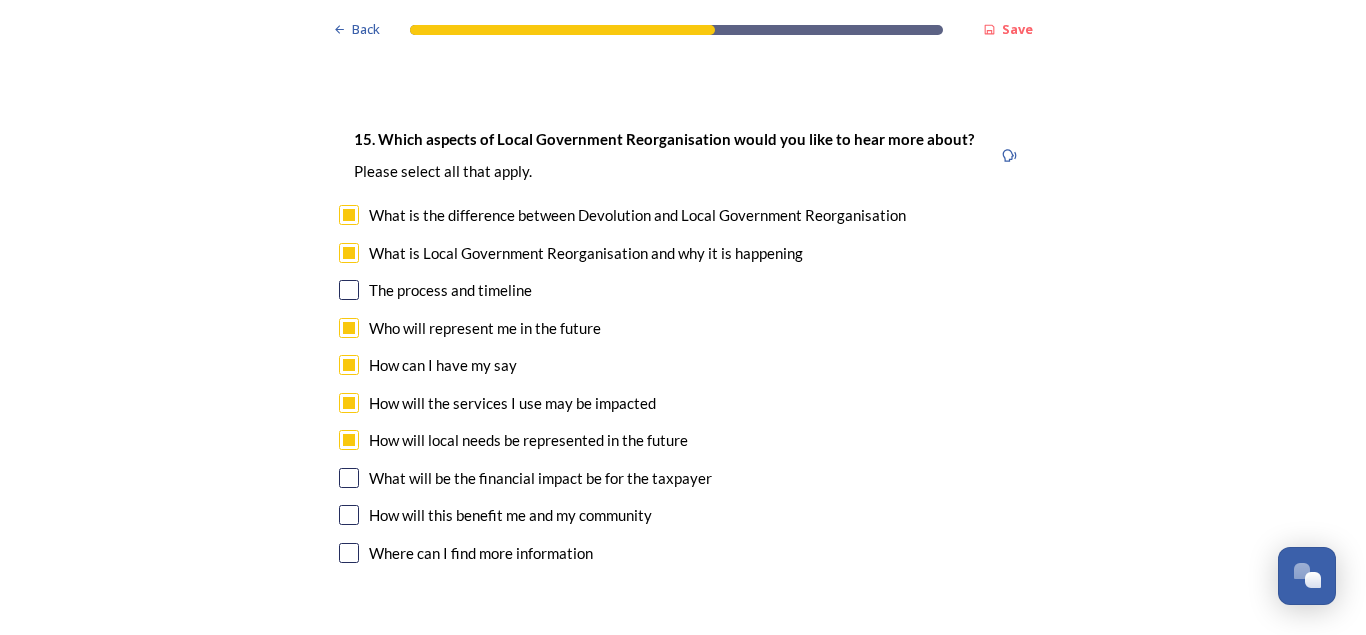 click at bounding box center (349, 478) 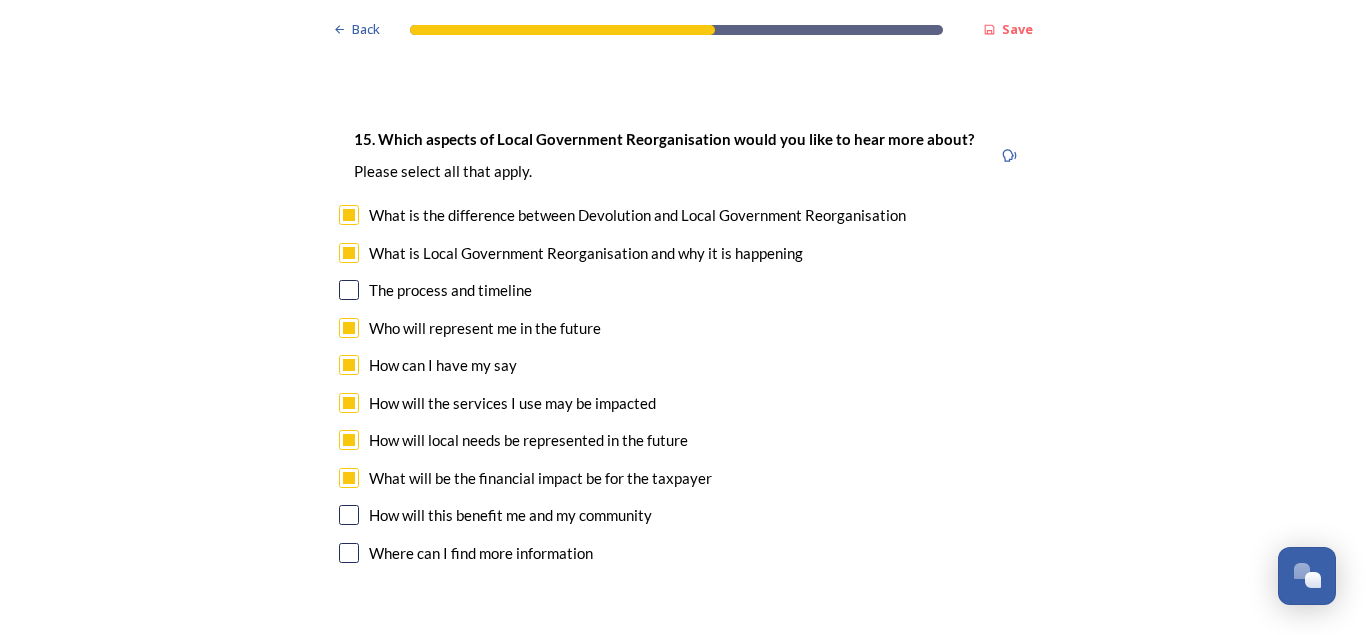 click at bounding box center [349, 515] 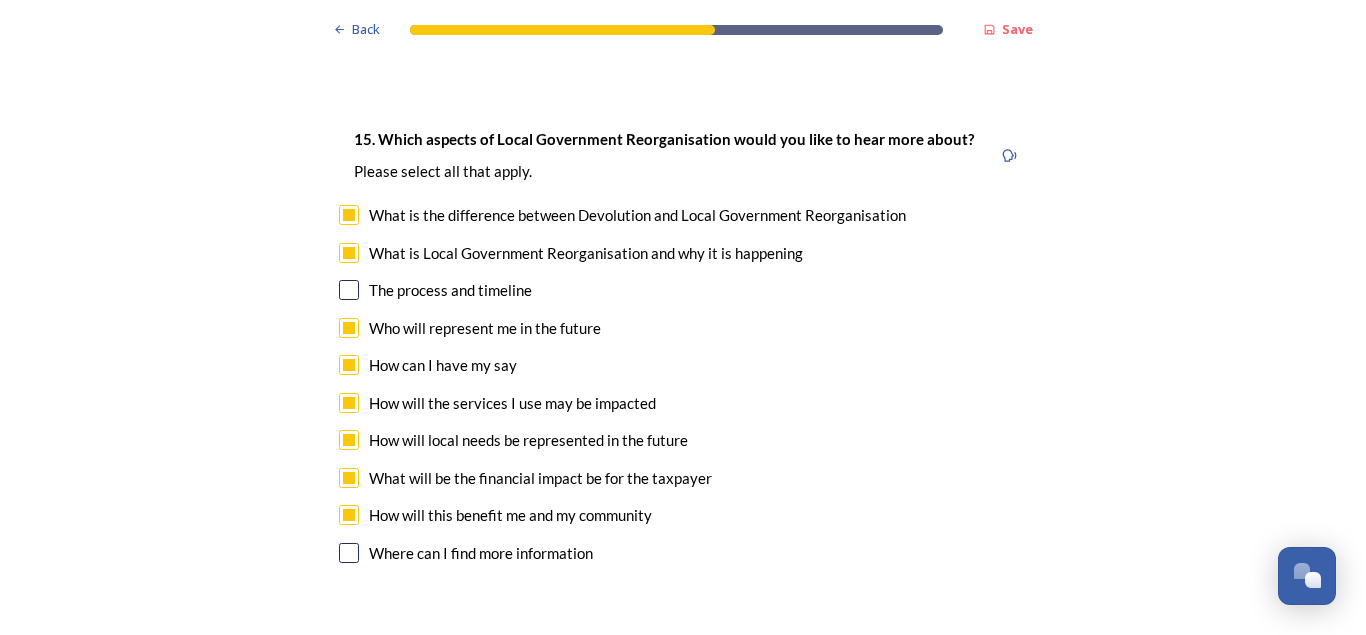 click at bounding box center (349, 553) 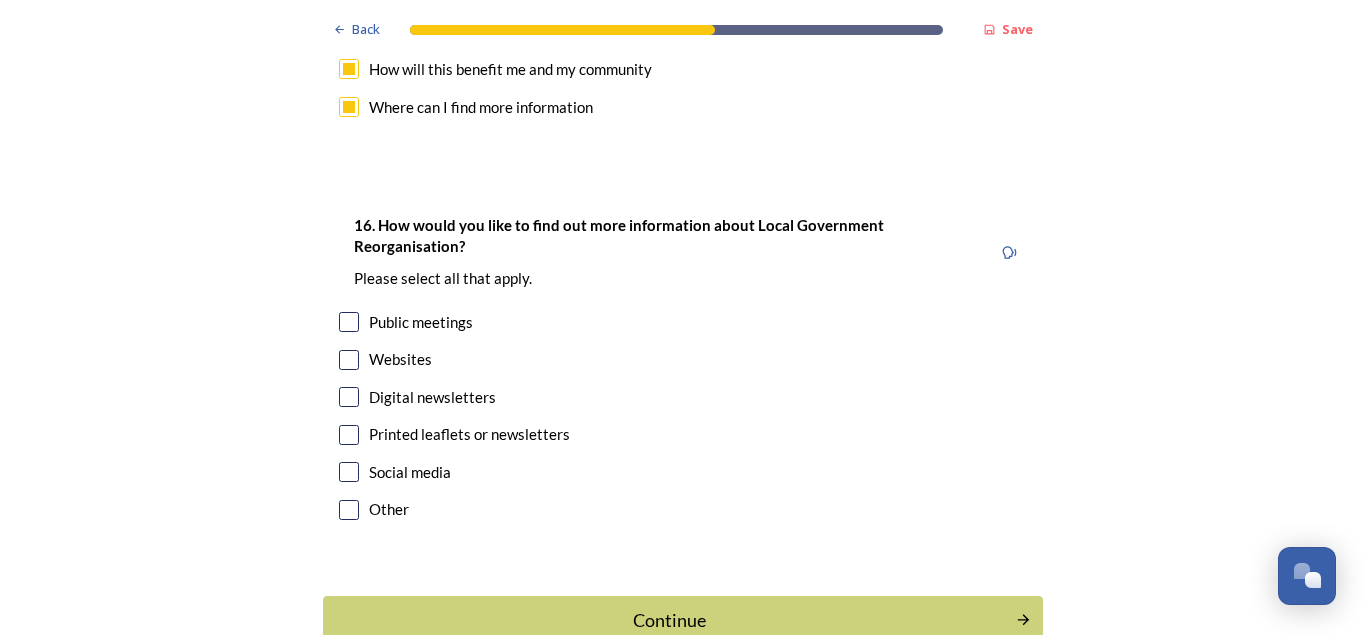 scroll, scrollTop: 6146, scrollLeft: 0, axis: vertical 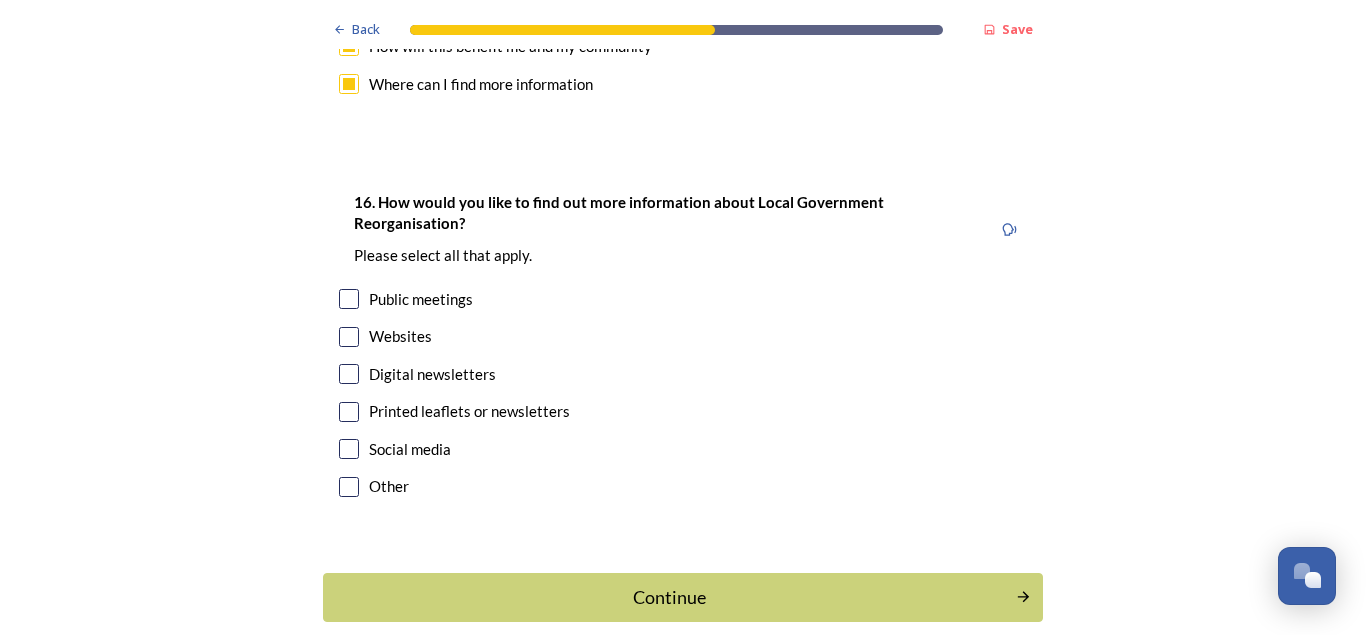 click at bounding box center [349, 337] 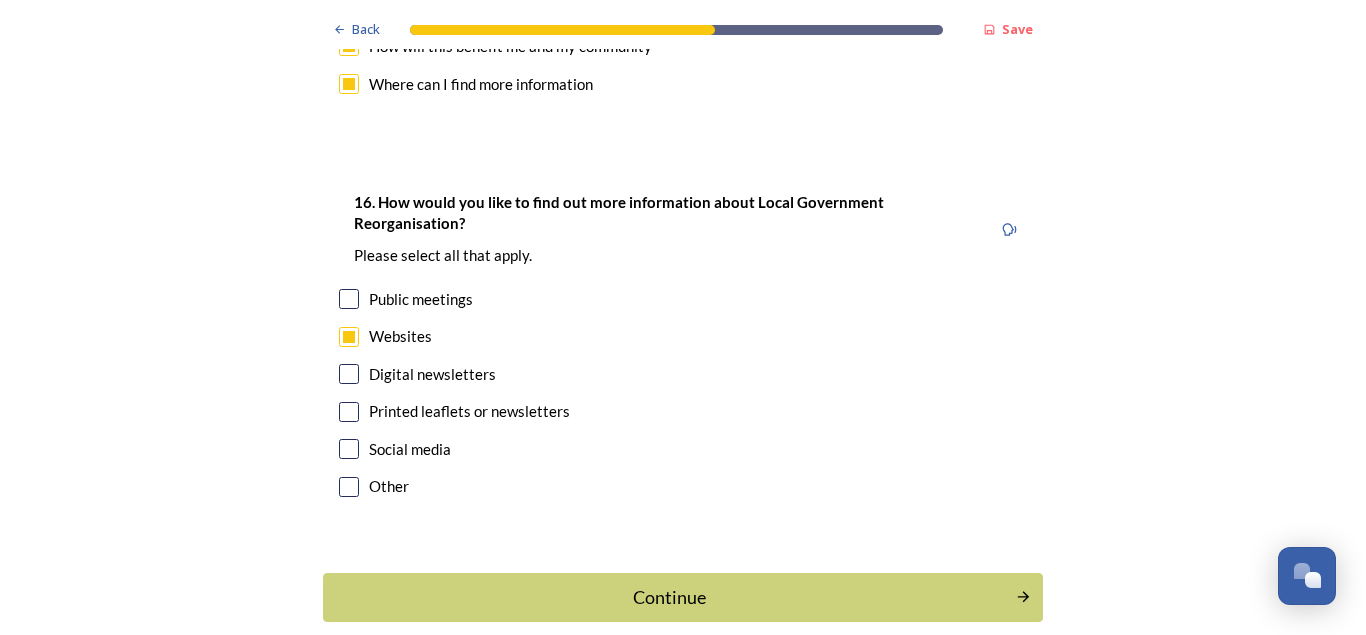 click at bounding box center (349, 412) 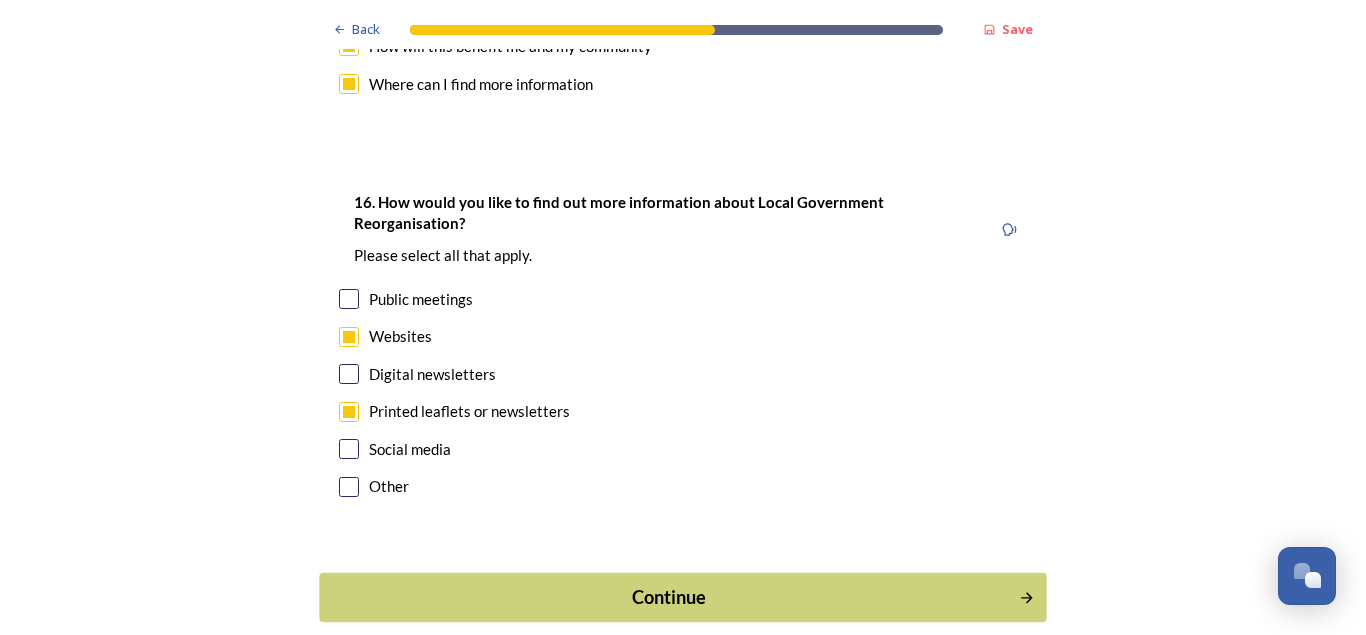 click on "Continue" at bounding box center [669, 597] 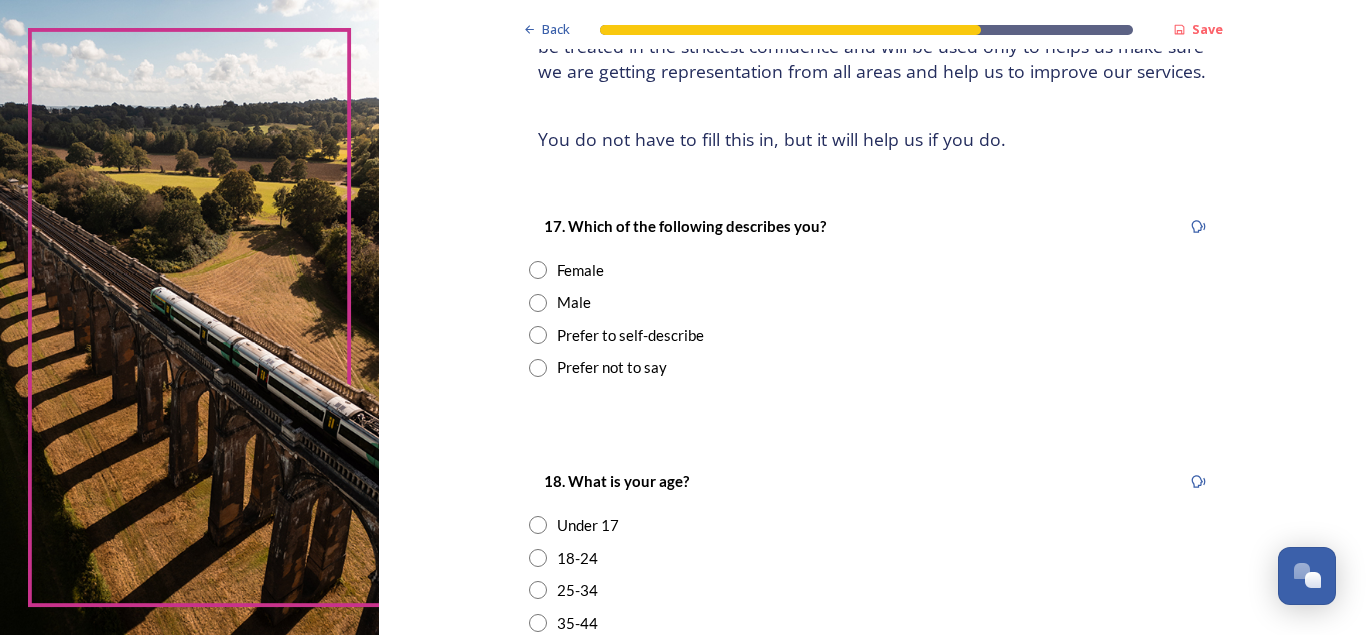 scroll, scrollTop: 218, scrollLeft: 0, axis: vertical 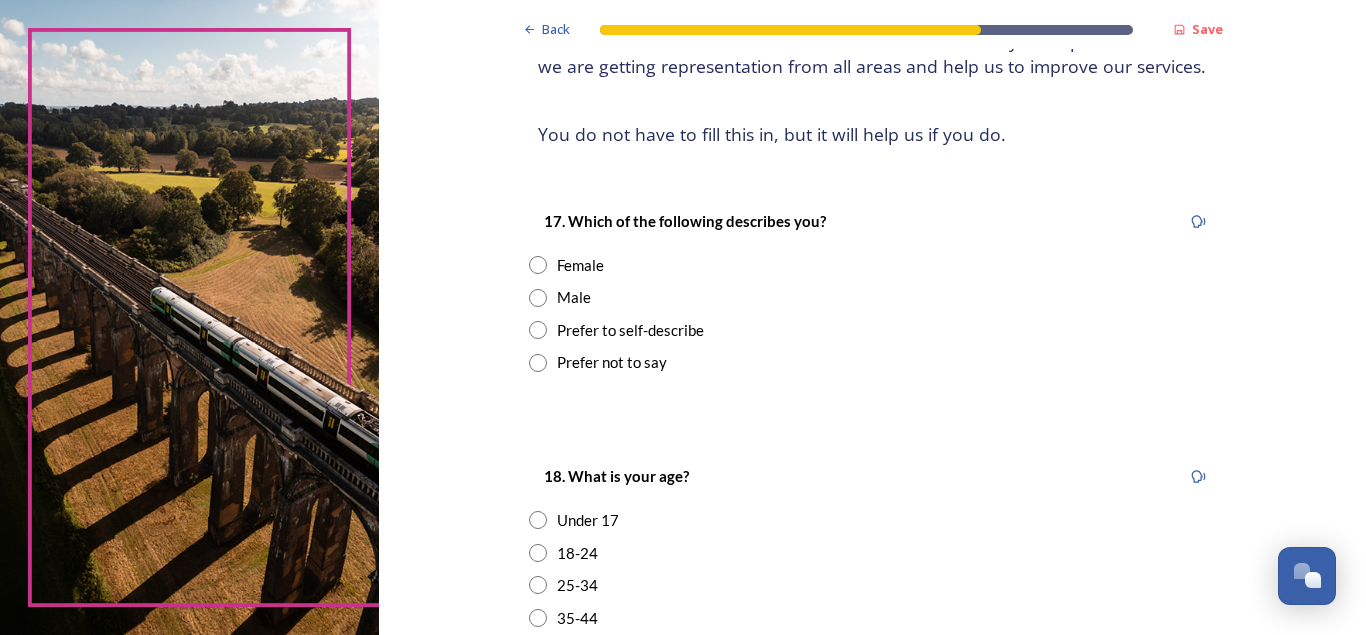 click at bounding box center [538, 298] 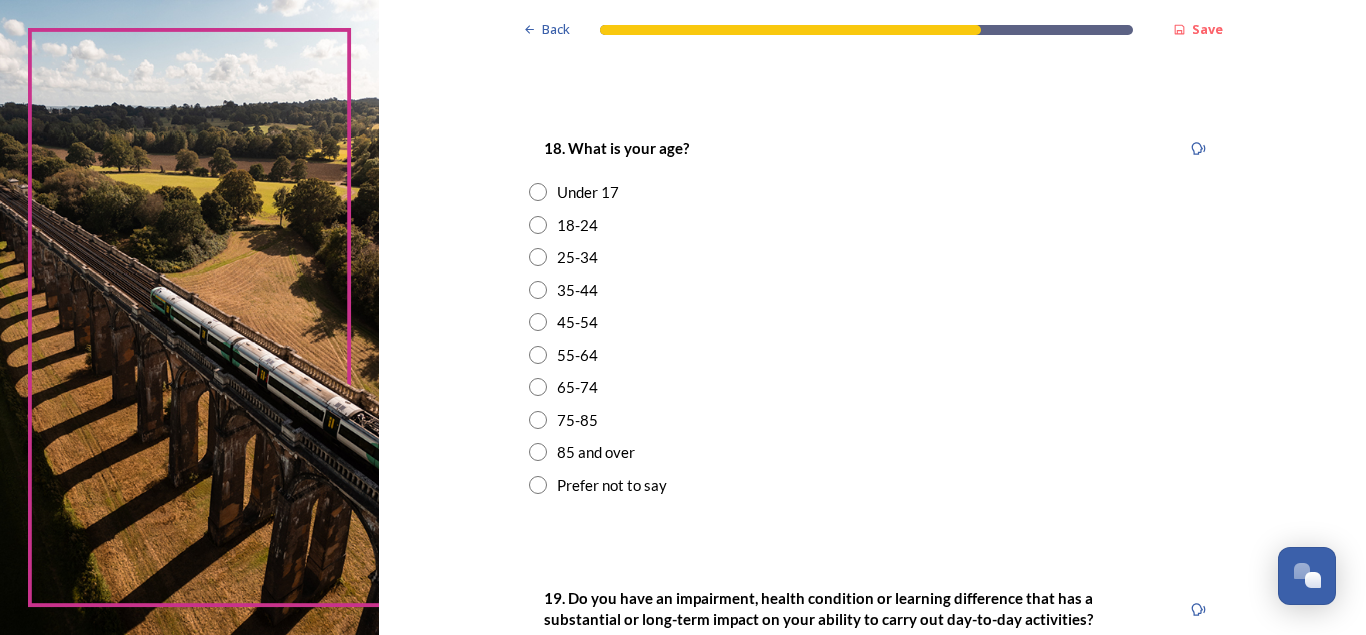 scroll, scrollTop: 543, scrollLeft: 0, axis: vertical 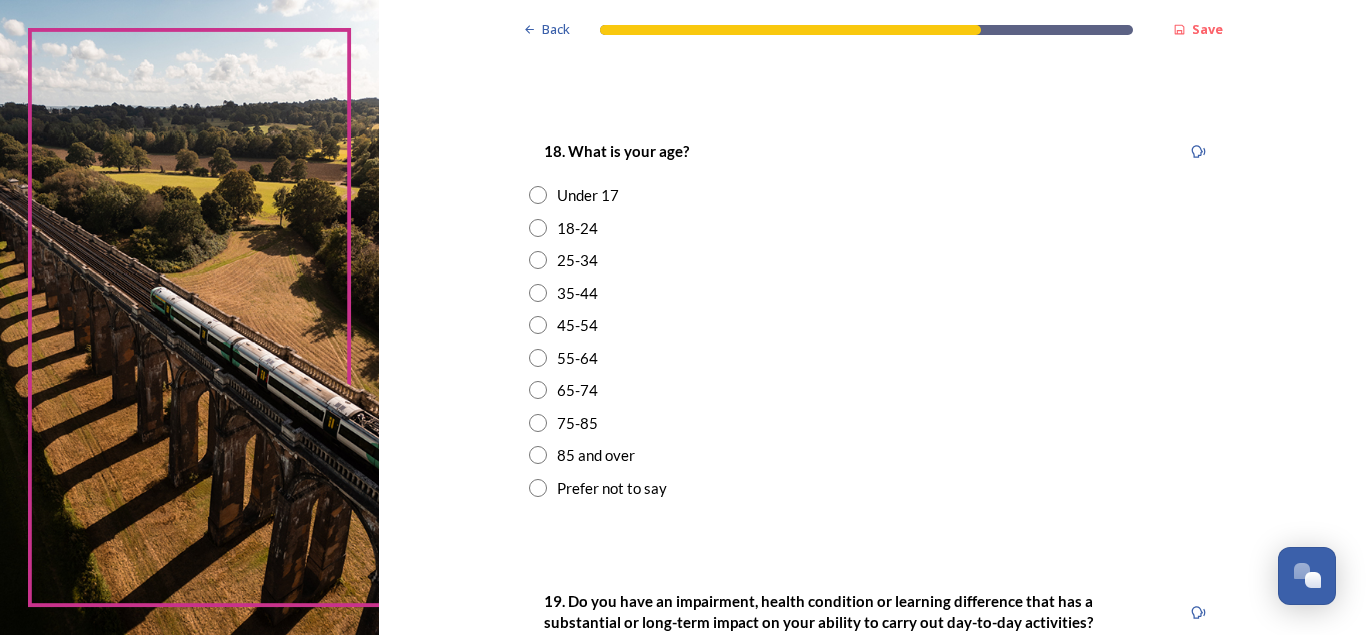 click at bounding box center [538, 455] 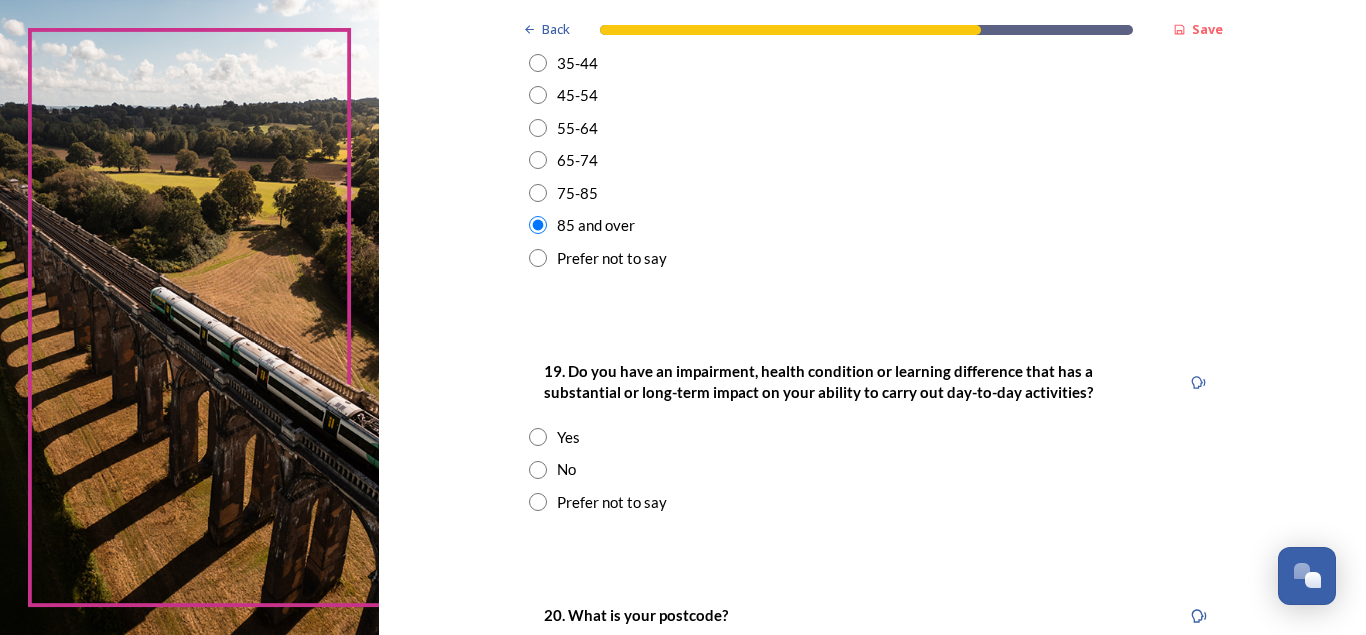 scroll, scrollTop: 814, scrollLeft: 0, axis: vertical 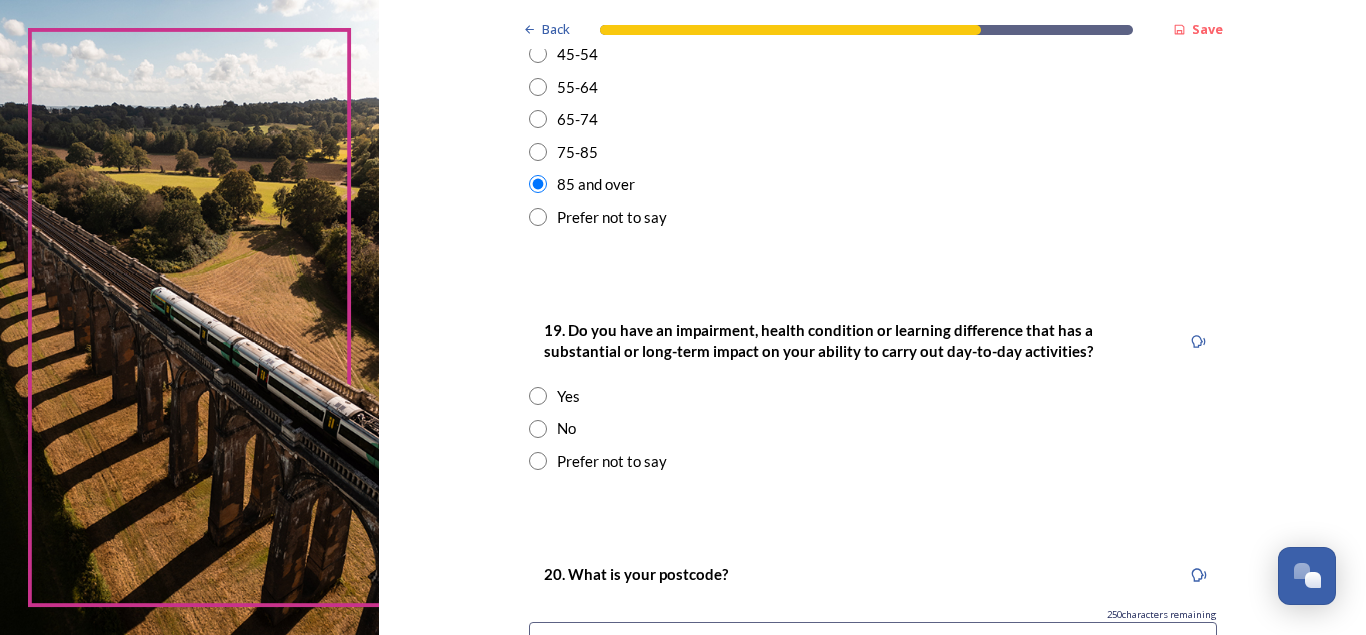 click at bounding box center (538, 396) 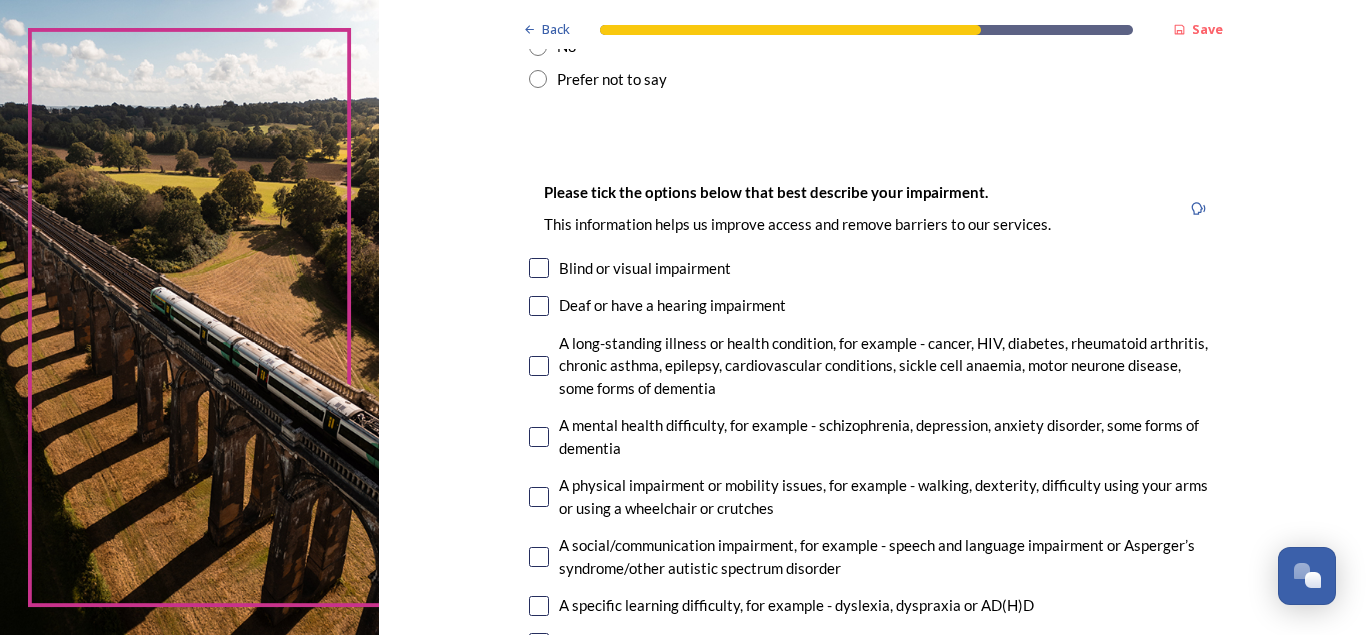 scroll, scrollTop: 1210, scrollLeft: 0, axis: vertical 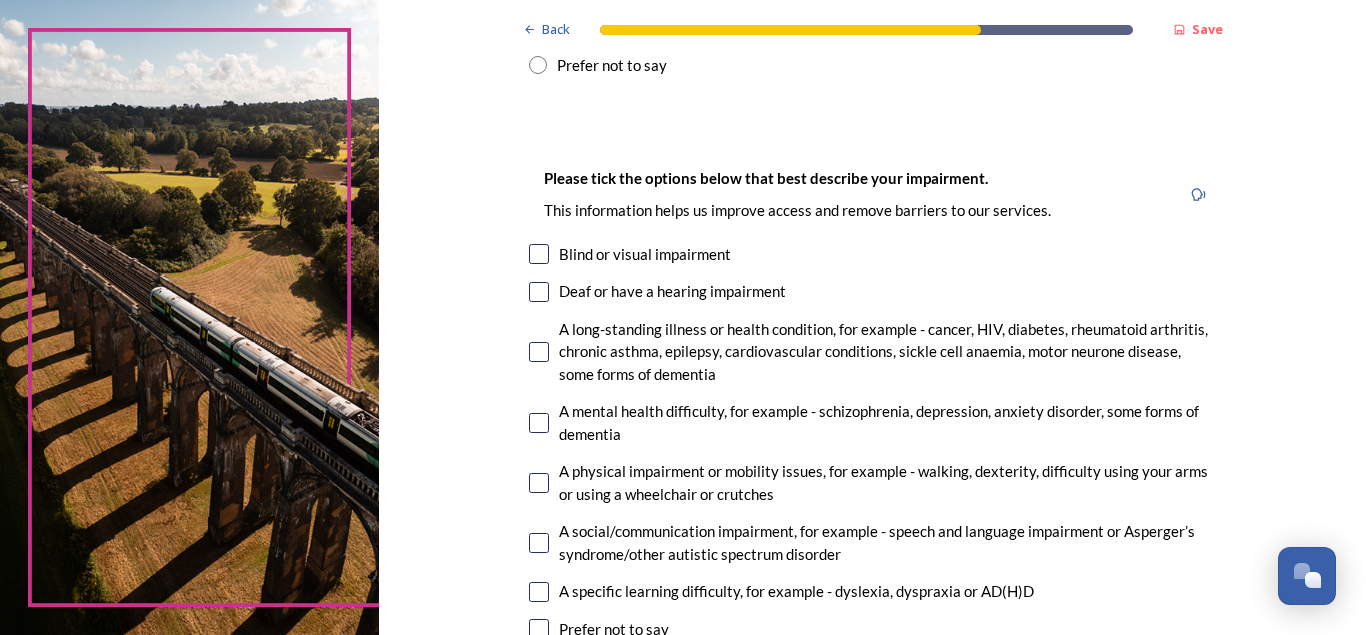 click at bounding box center (539, 352) 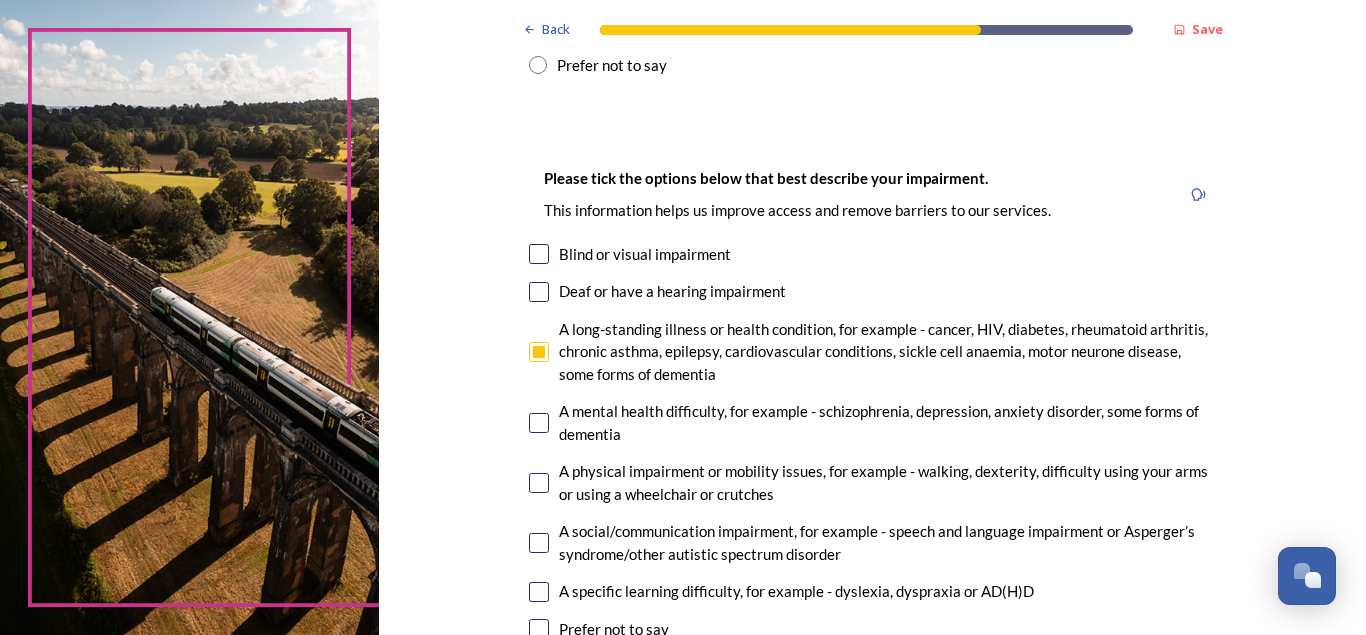 click at bounding box center [539, 483] 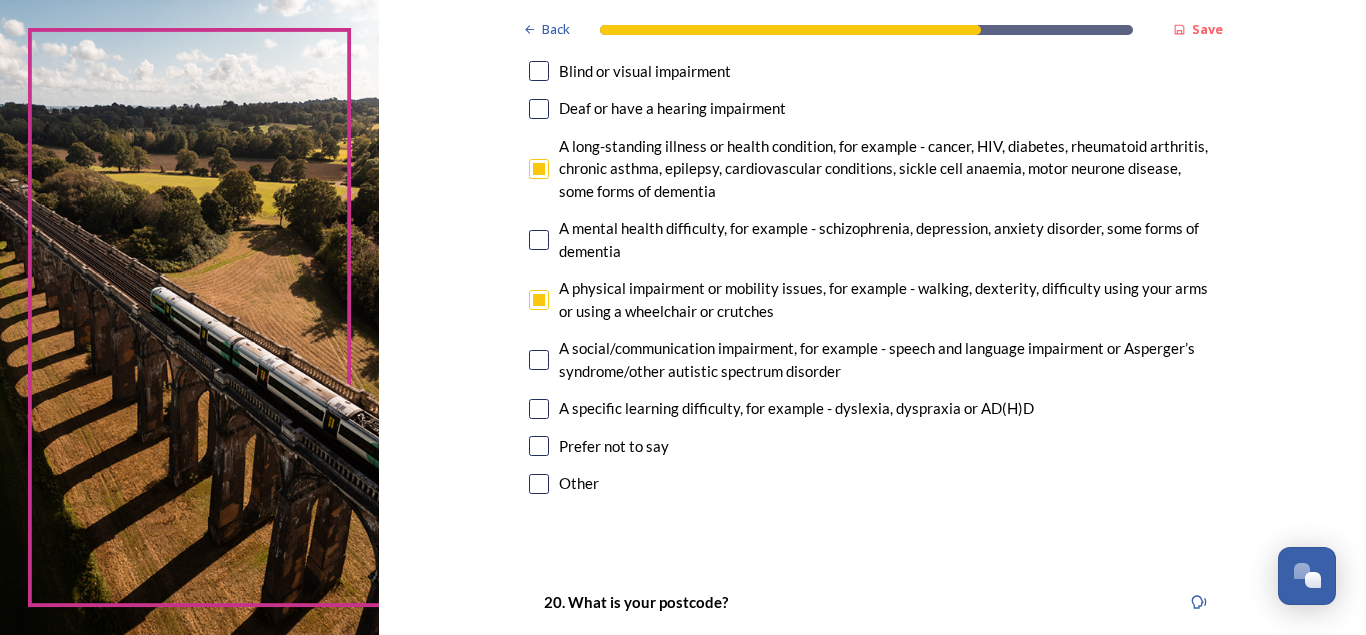 scroll, scrollTop: 1389, scrollLeft: 0, axis: vertical 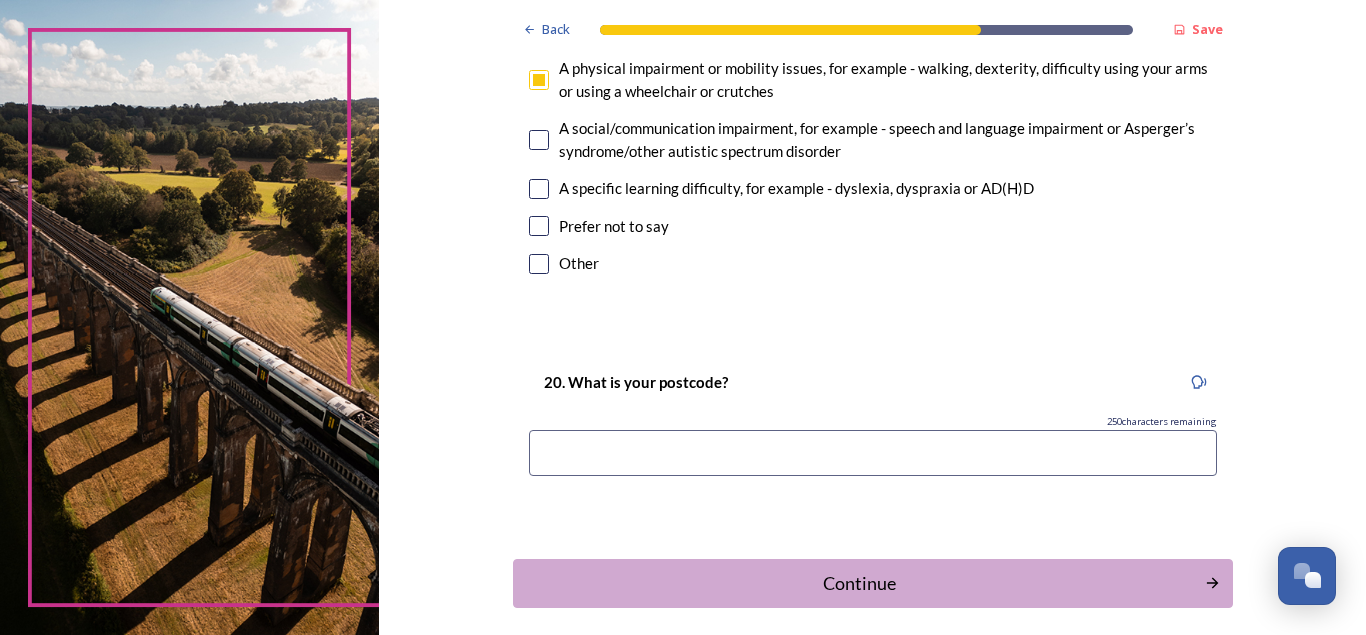 click at bounding box center (873, 453) 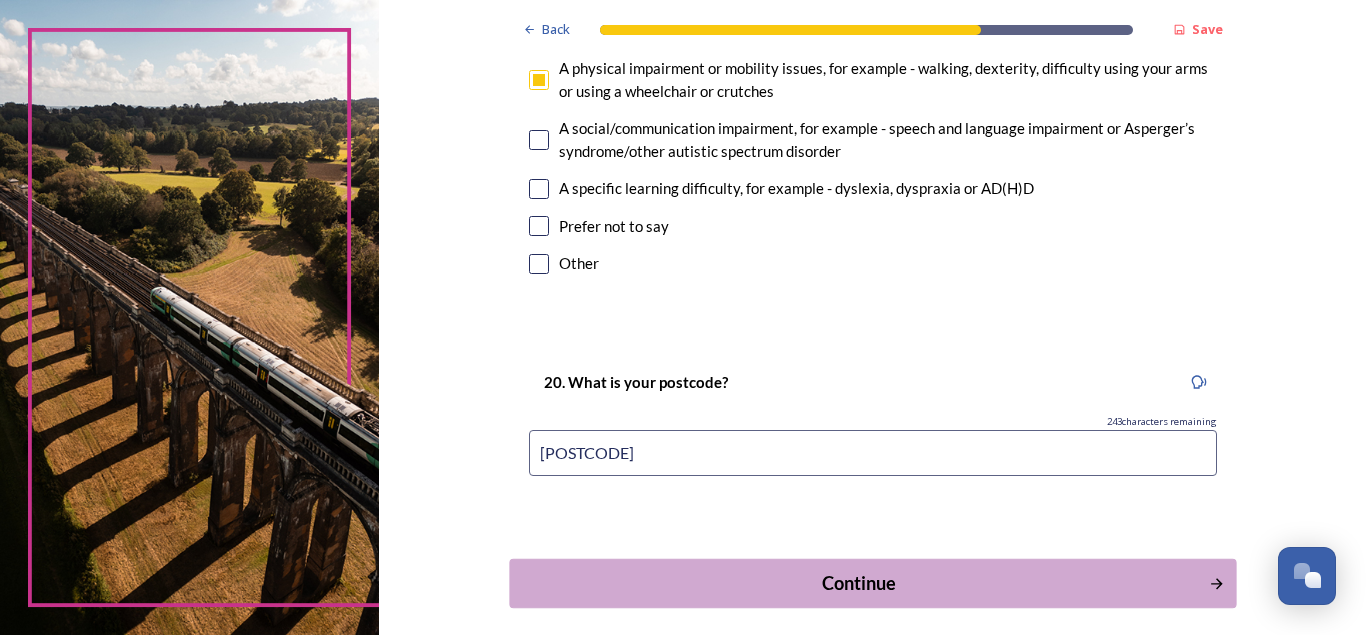 scroll, scrollTop: 1610, scrollLeft: 0, axis: vertical 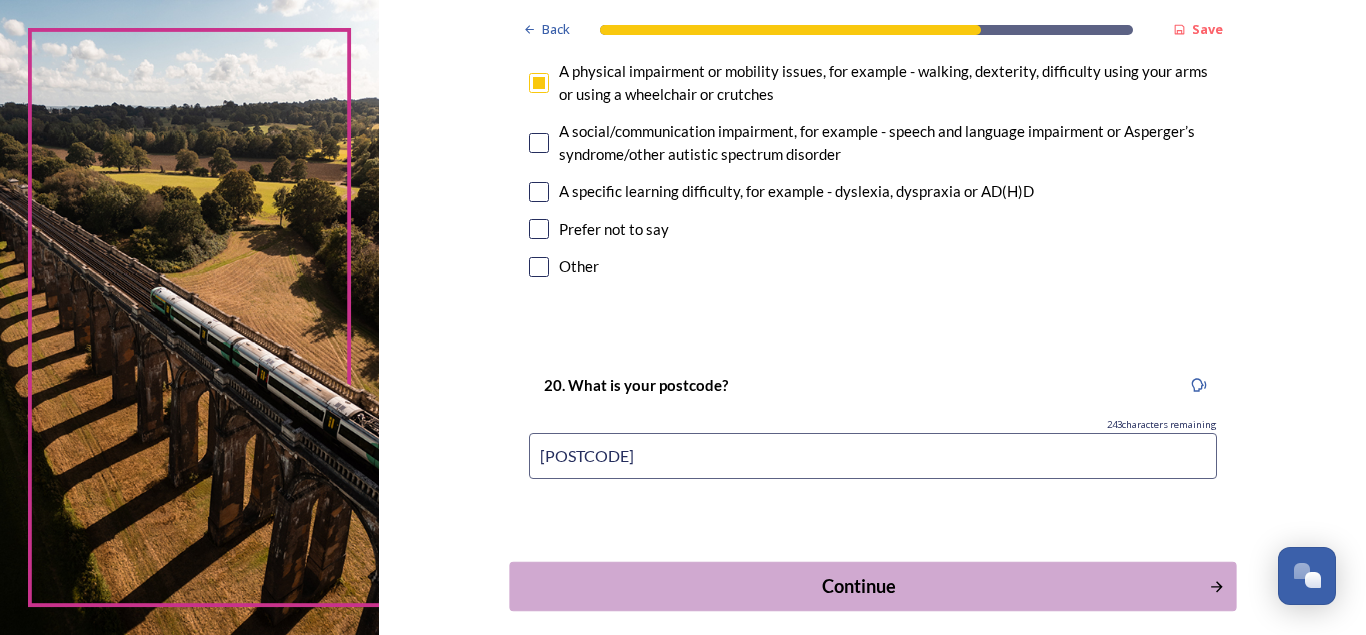 type on "[POSTCODE]" 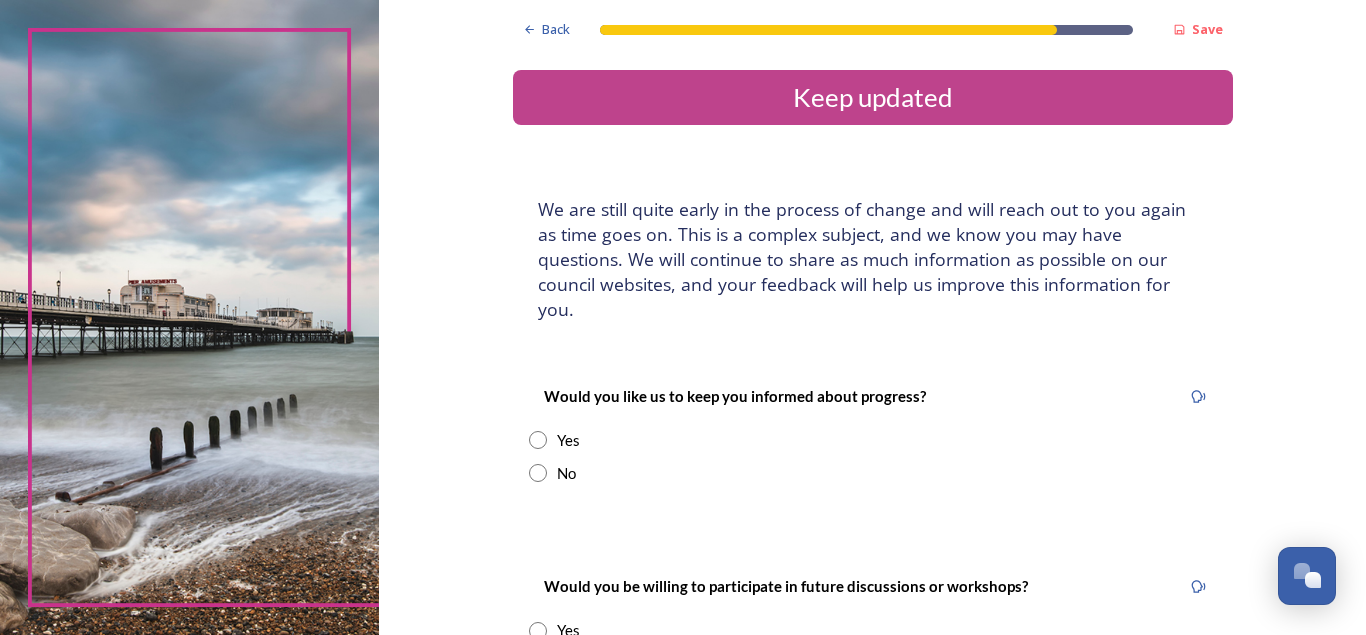 click at bounding box center (538, 440) 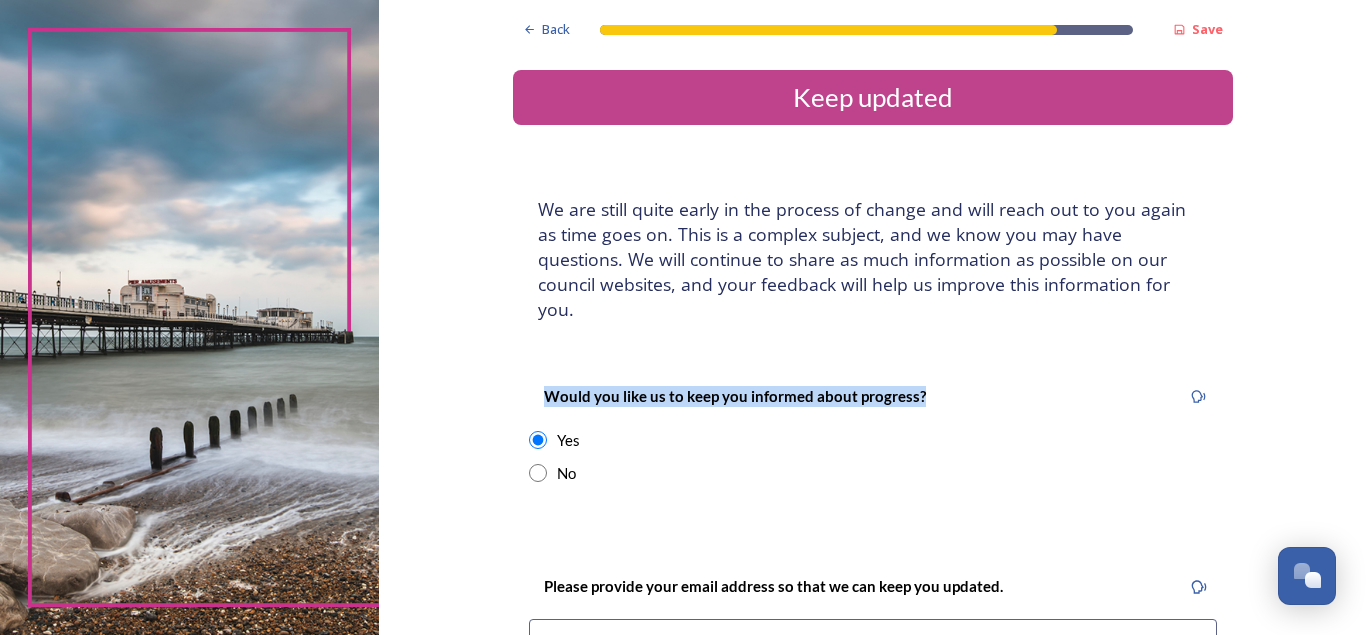 drag, startPoint x: 1351, startPoint y: 283, endPoint x: 1365, endPoint y: 352, distance: 70.40597 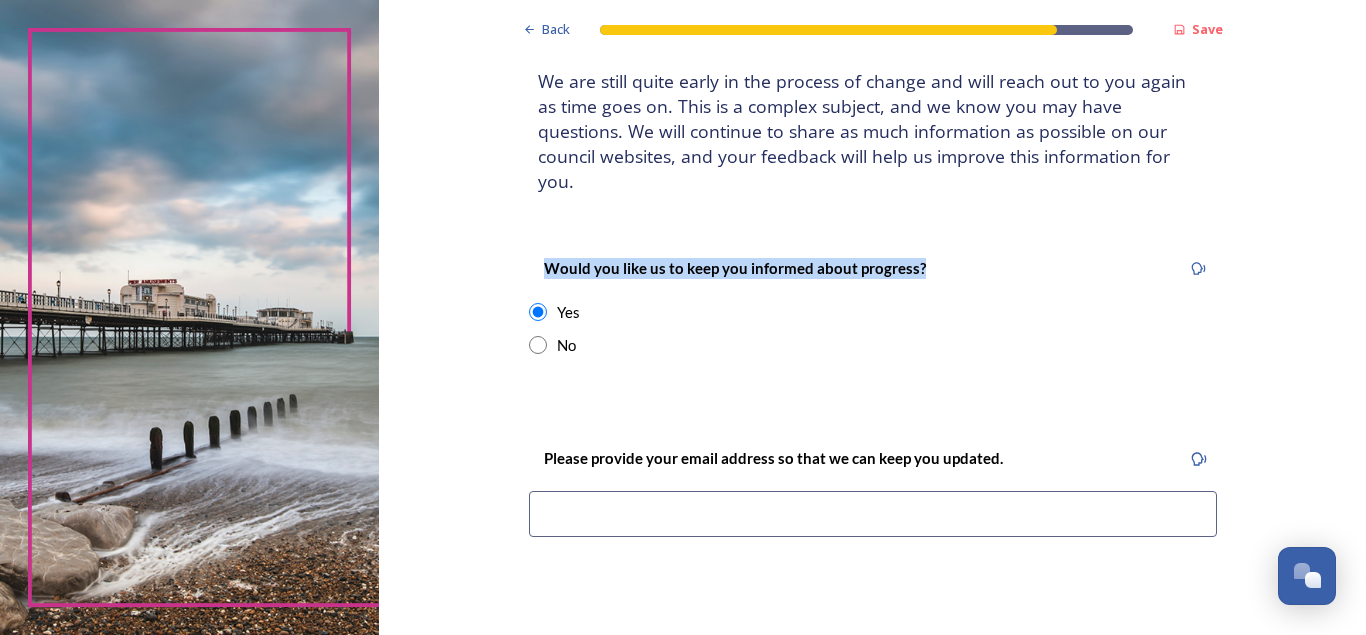 scroll, scrollTop: 225, scrollLeft: 0, axis: vertical 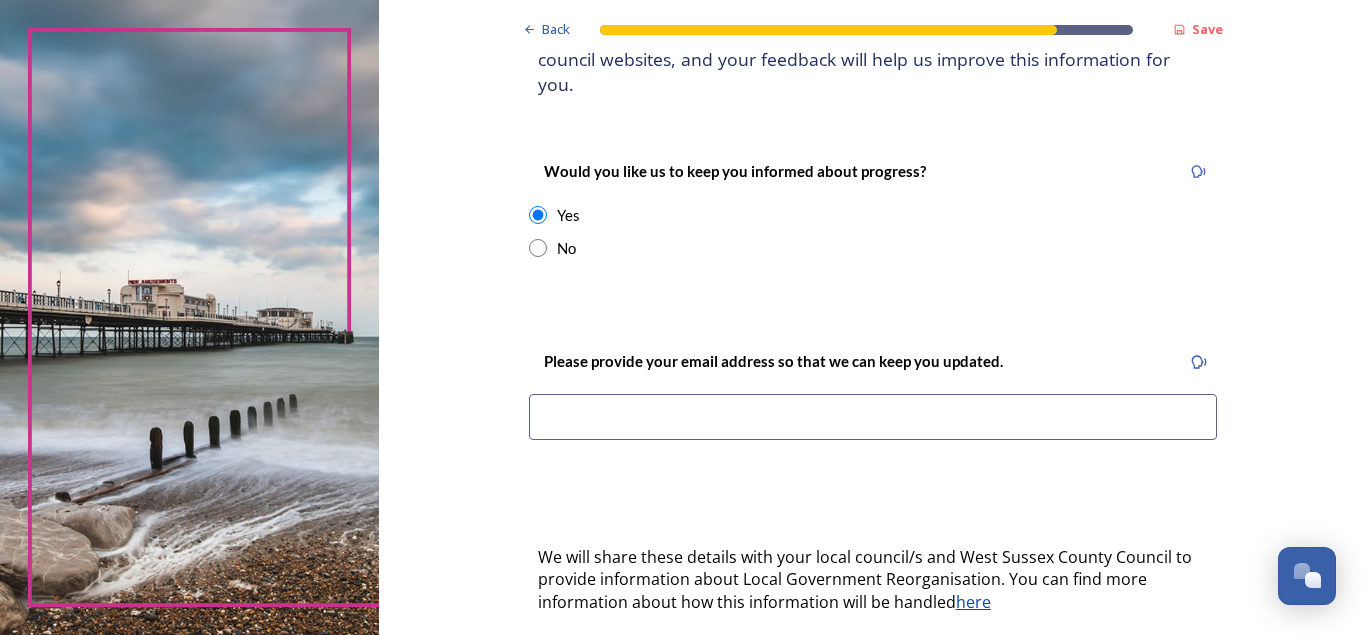 click at bounding box center (873, 417) 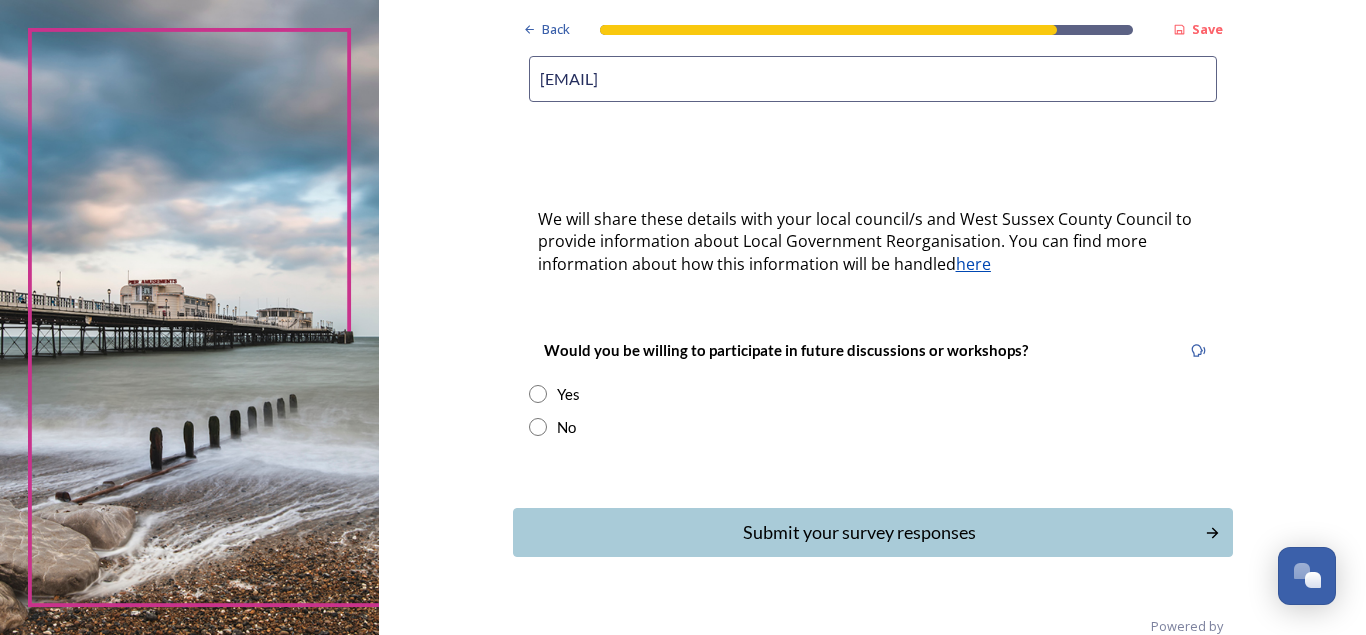 scroll, scrollTop: 576, scrollLeft: 0, axis: vertical 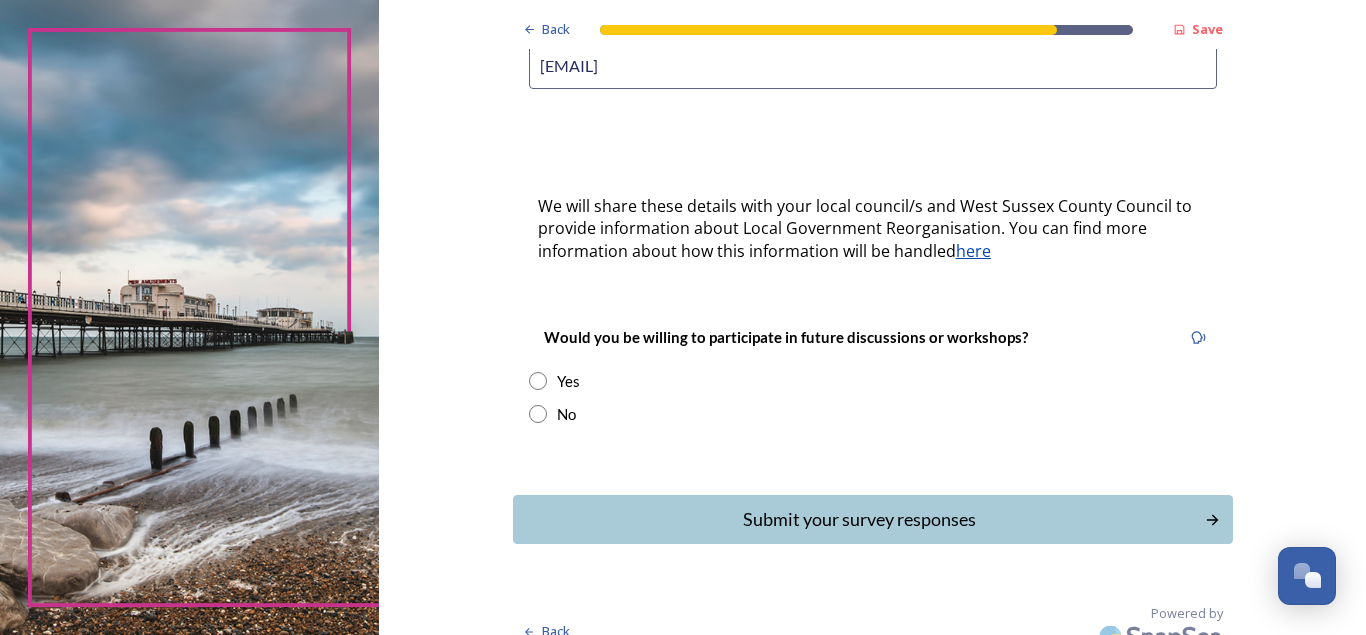 type on "[EMAIL]" 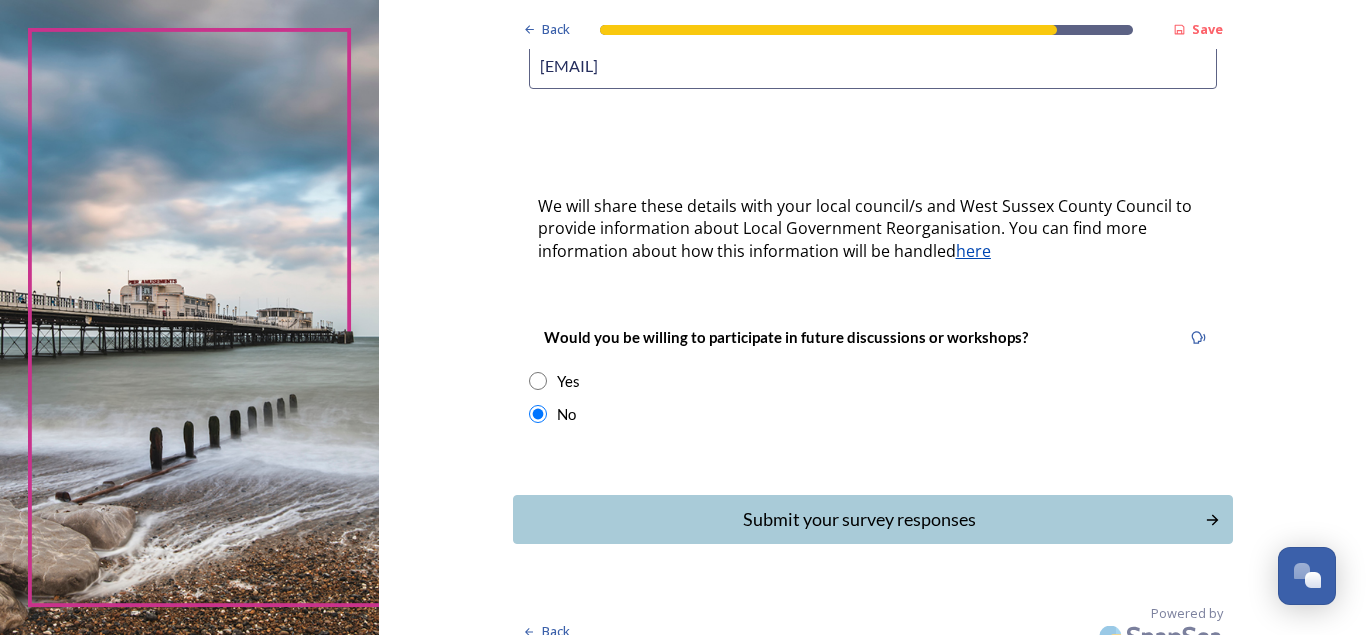 click at bounding box center (538, 414) 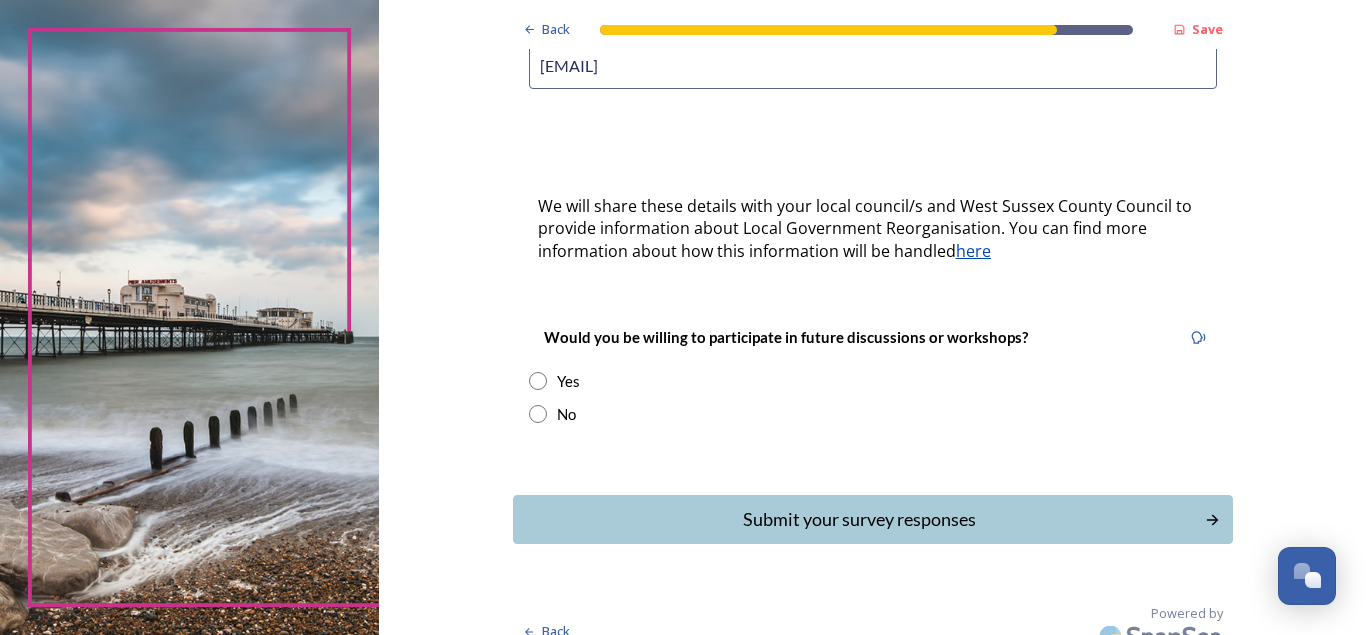 click on "Would you be willing to participate in future discussions or workshops? Yes No" at bounding box center [873, 375] 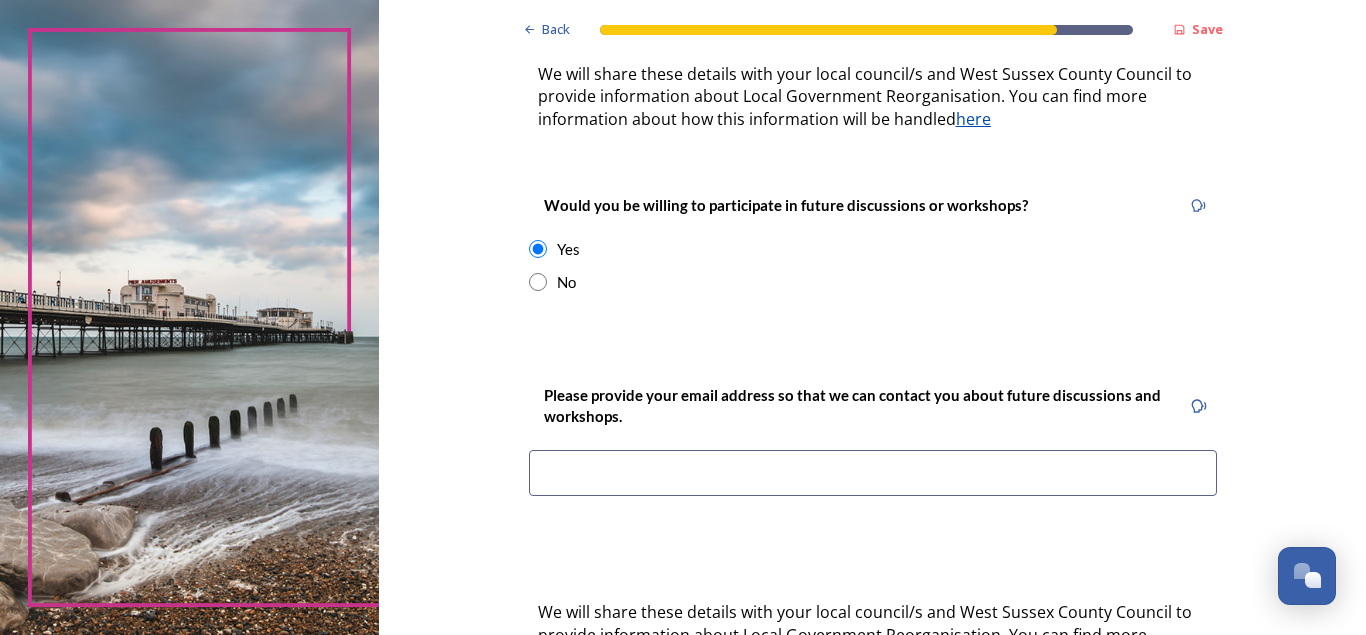 scroll, scrollTop: 723, scrollLeft: 0, axis: vertical 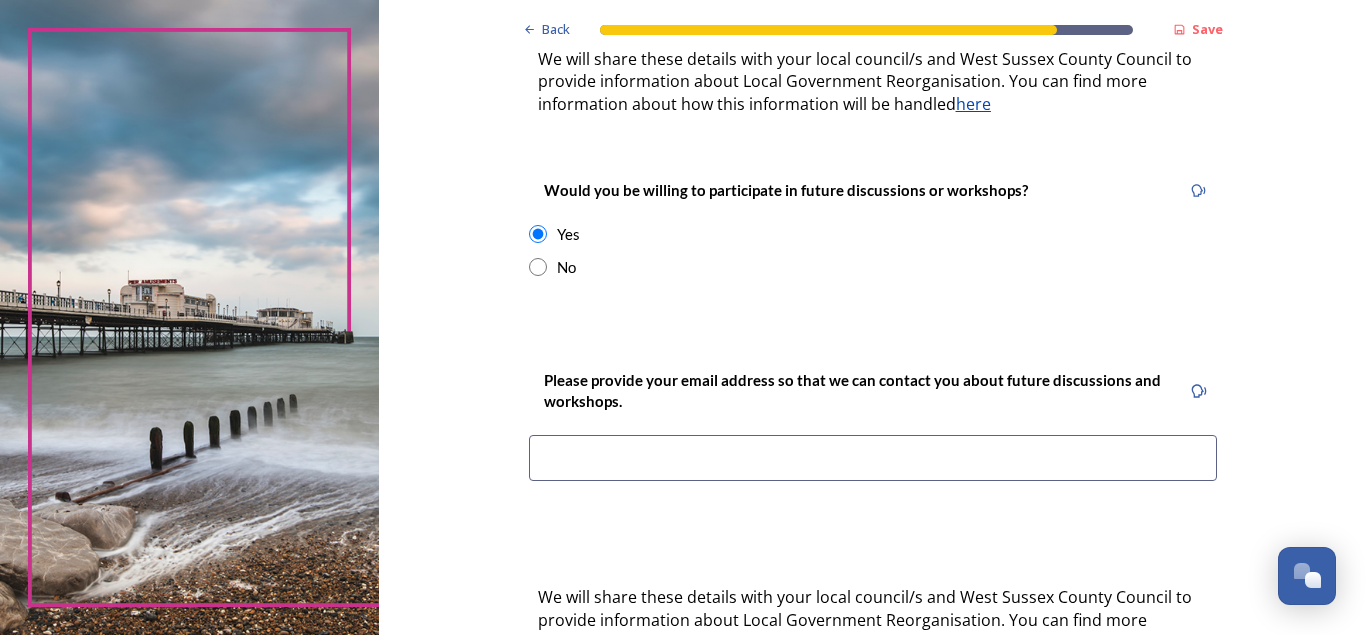 click at bounding box center [538, 267] 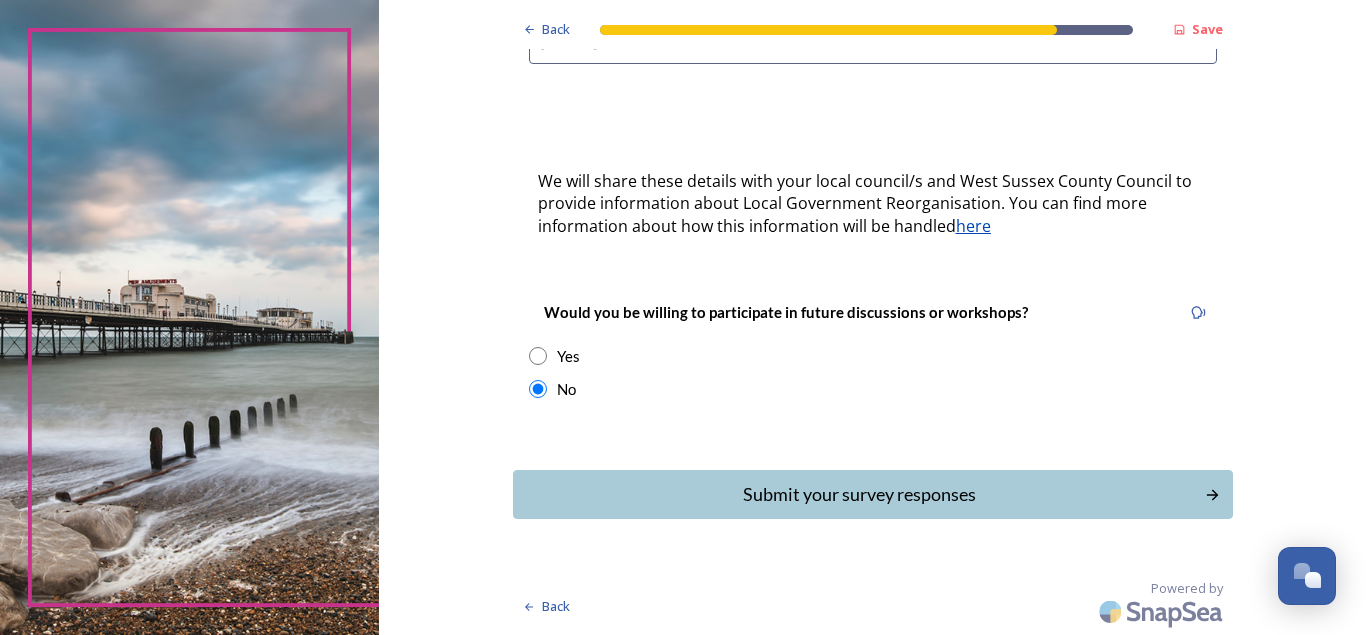 scroll, scrollTop: 576, scrollLeft: 0, axis: vertical 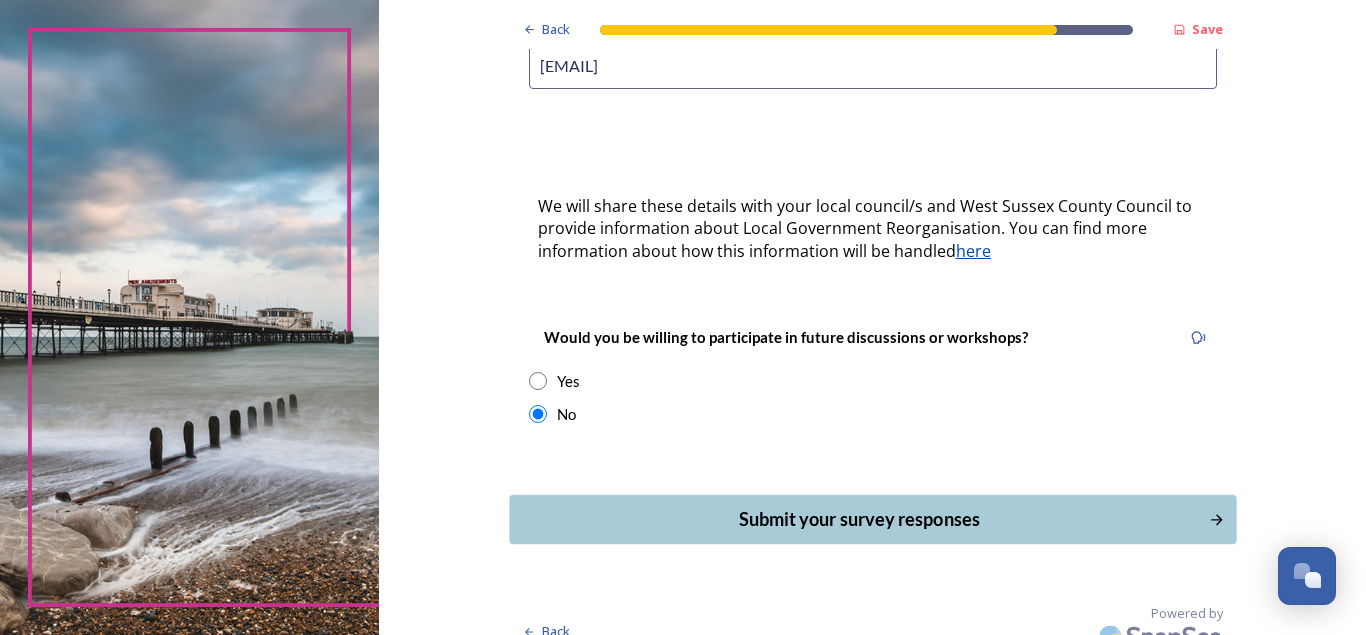 click on "Submit your survey responses" at bounding box center [858, 519] 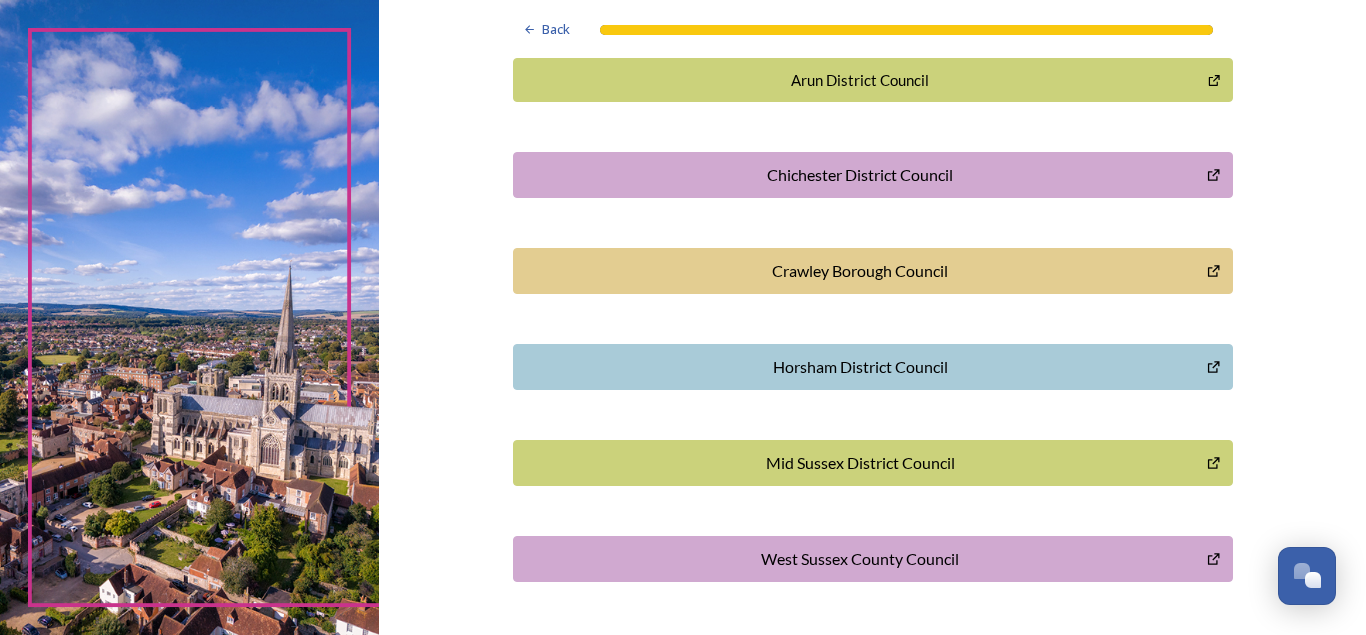 scroll, scrollTop: 0, scrollLeft: 0, axis: both 